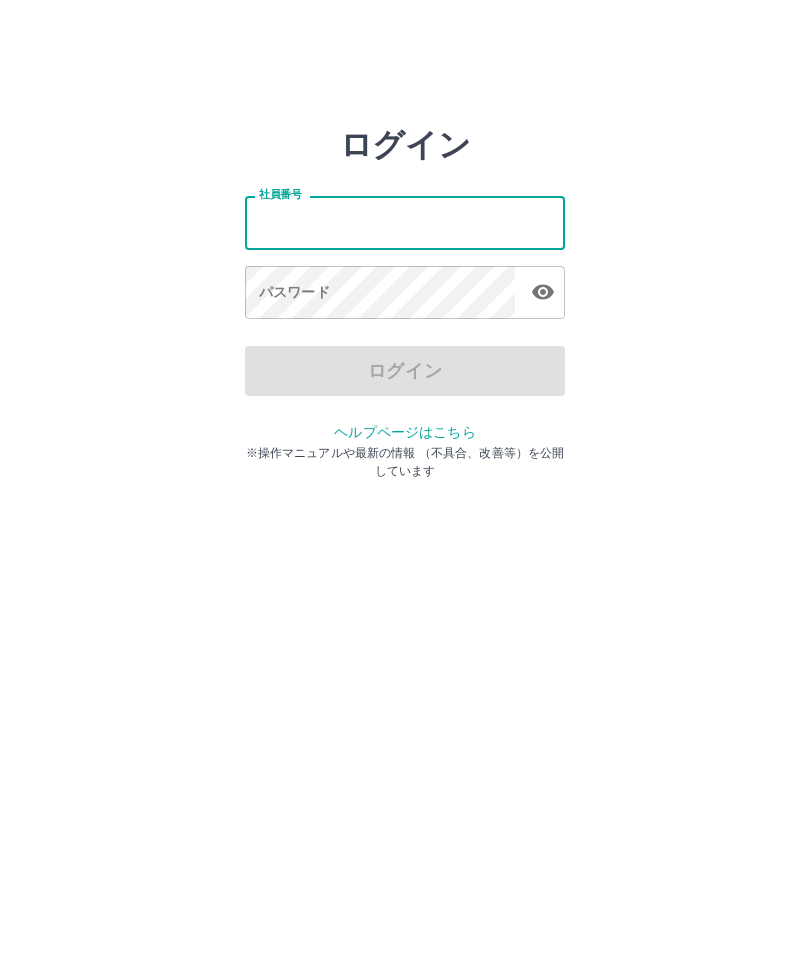 scroll, scrollTop: 0, scrollLeft: 0, axis: both 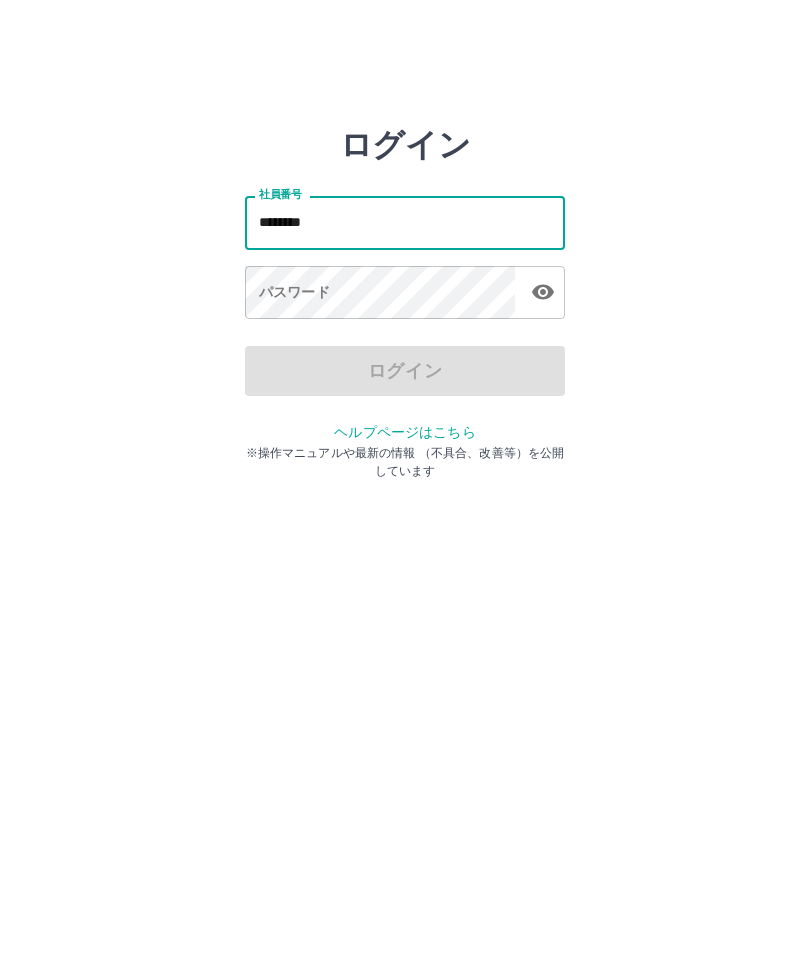 type on "*******" 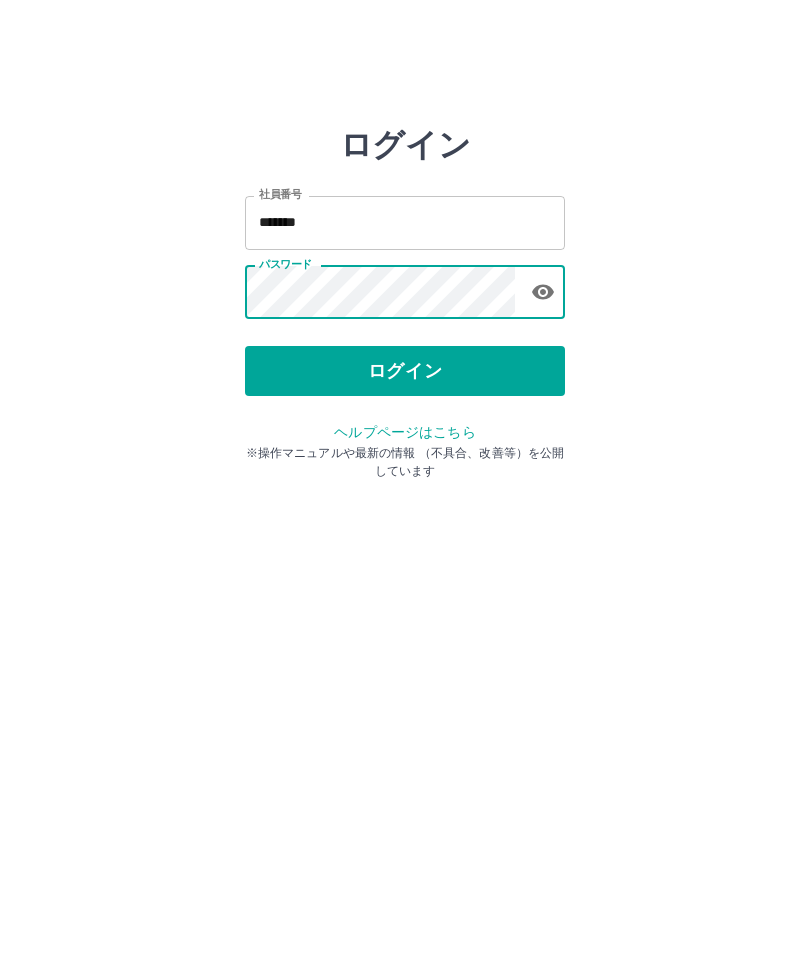 click on "ログイン" at bounding box center [405, 371] 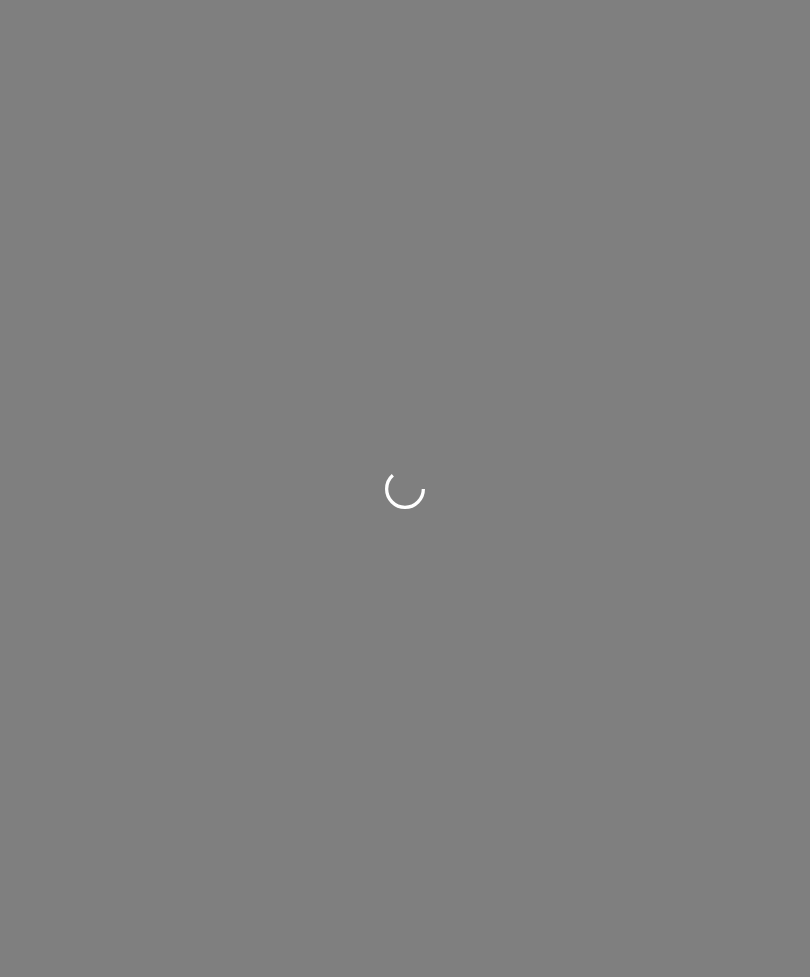 scroll, scrollTop: 0, scrollLeft: 0, axis: both 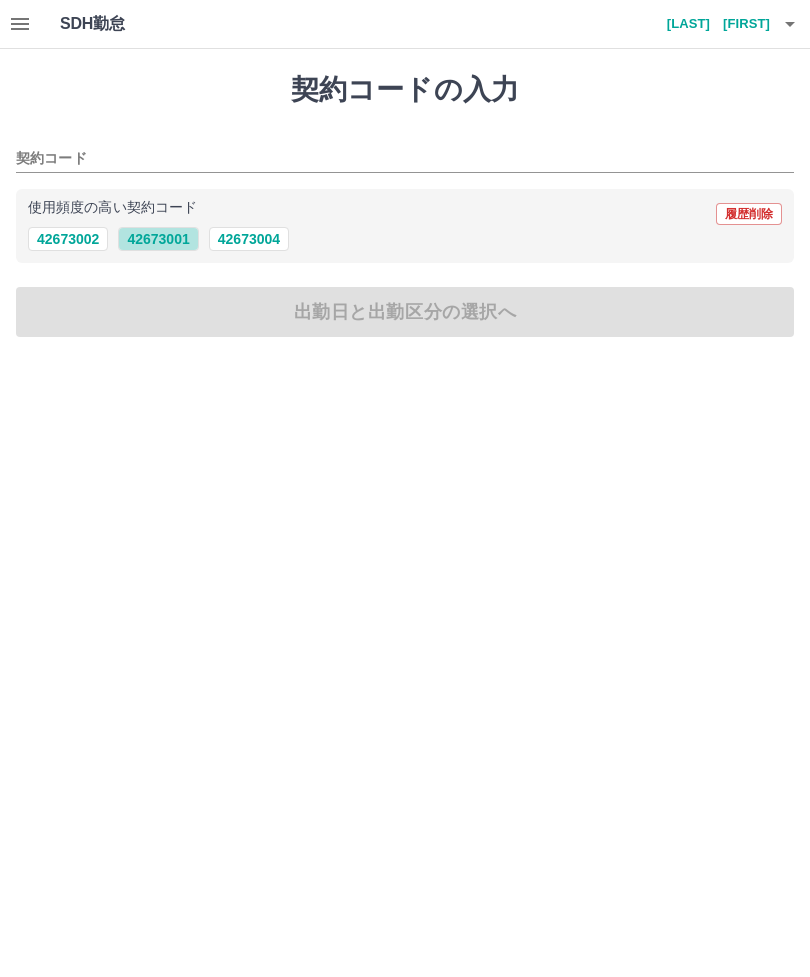 click on "42673001" at bounding box center [158, 239] 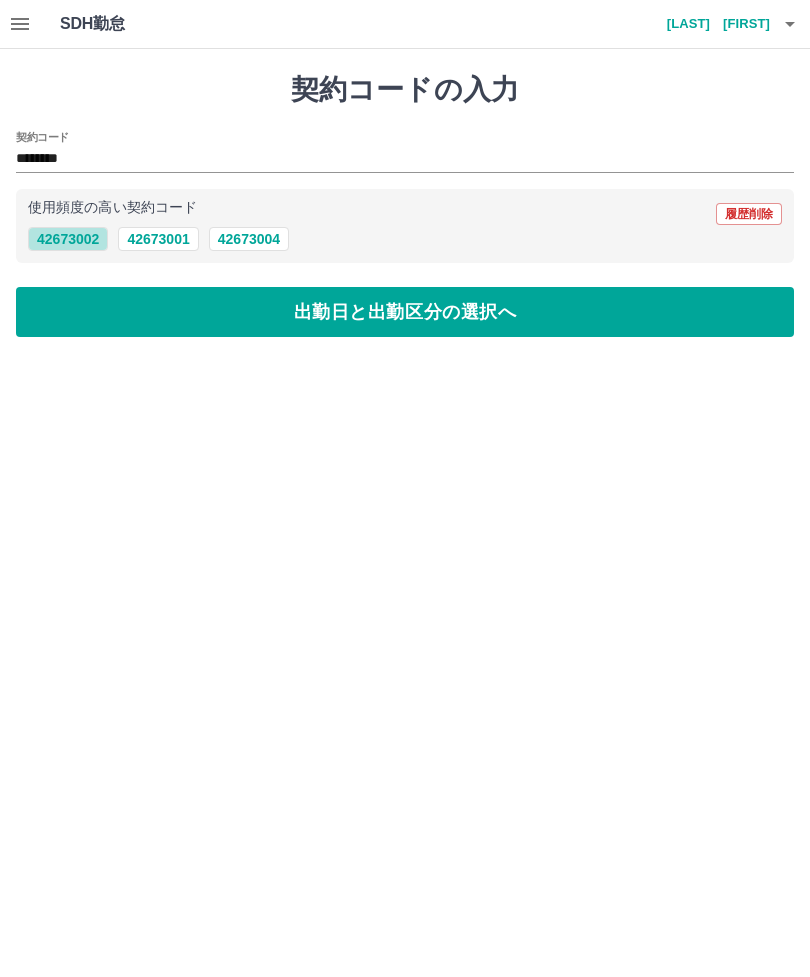 click on "42673002" at bounding box center (68, 239) 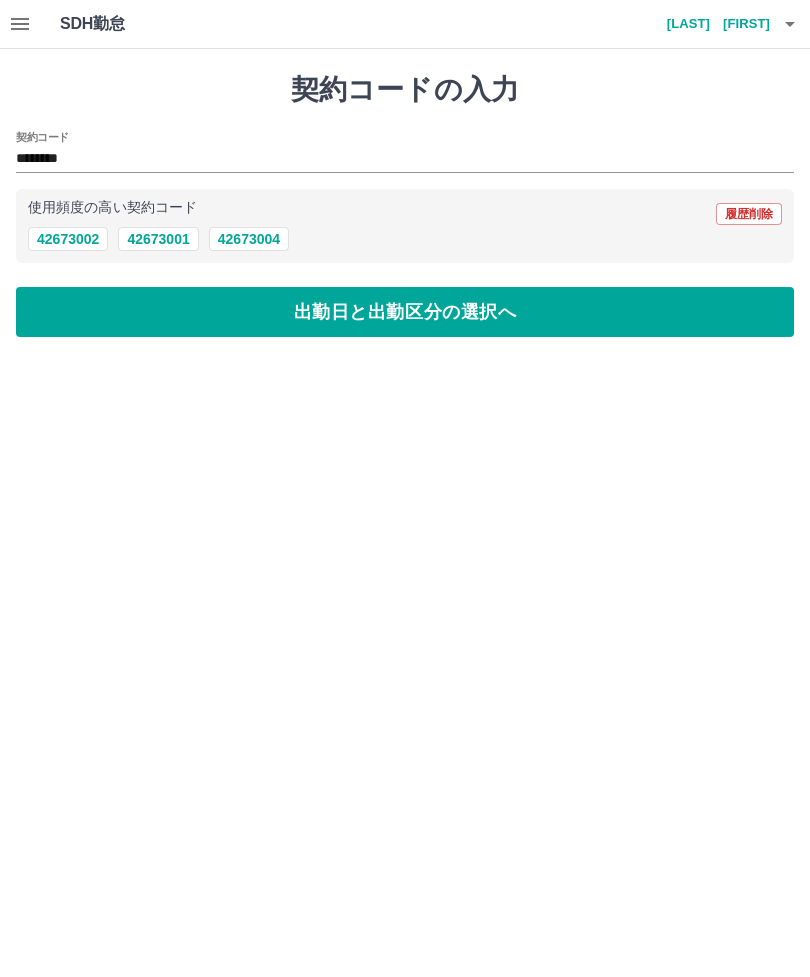 click on "42673002" at bounding box center (68, 239) 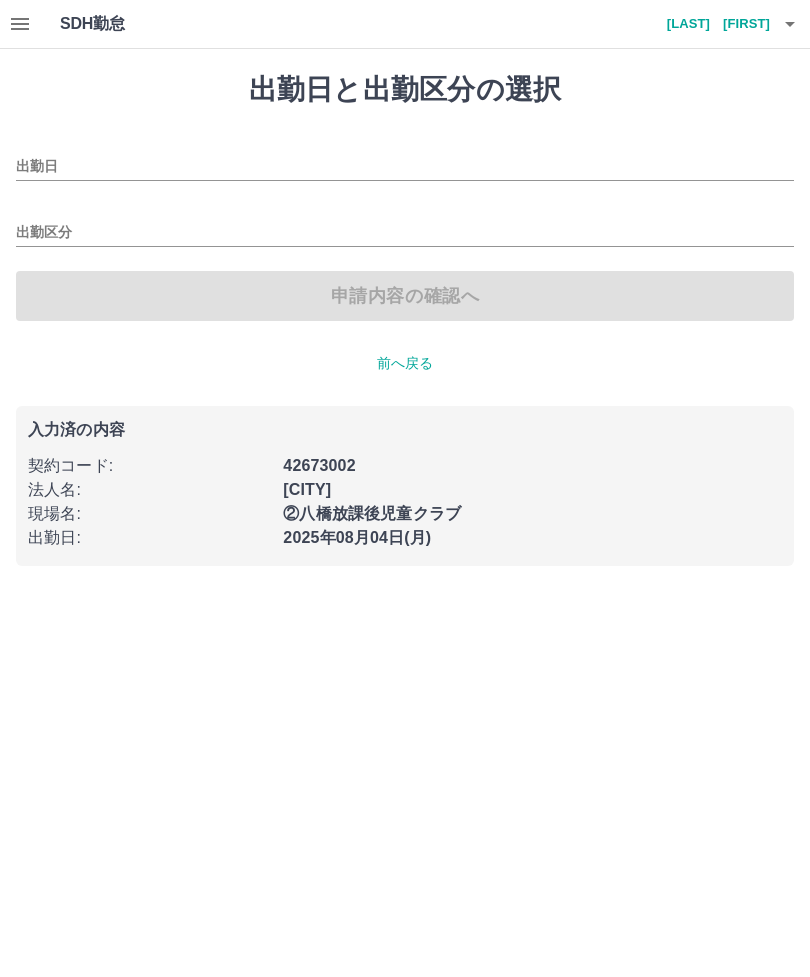 type on "**********" 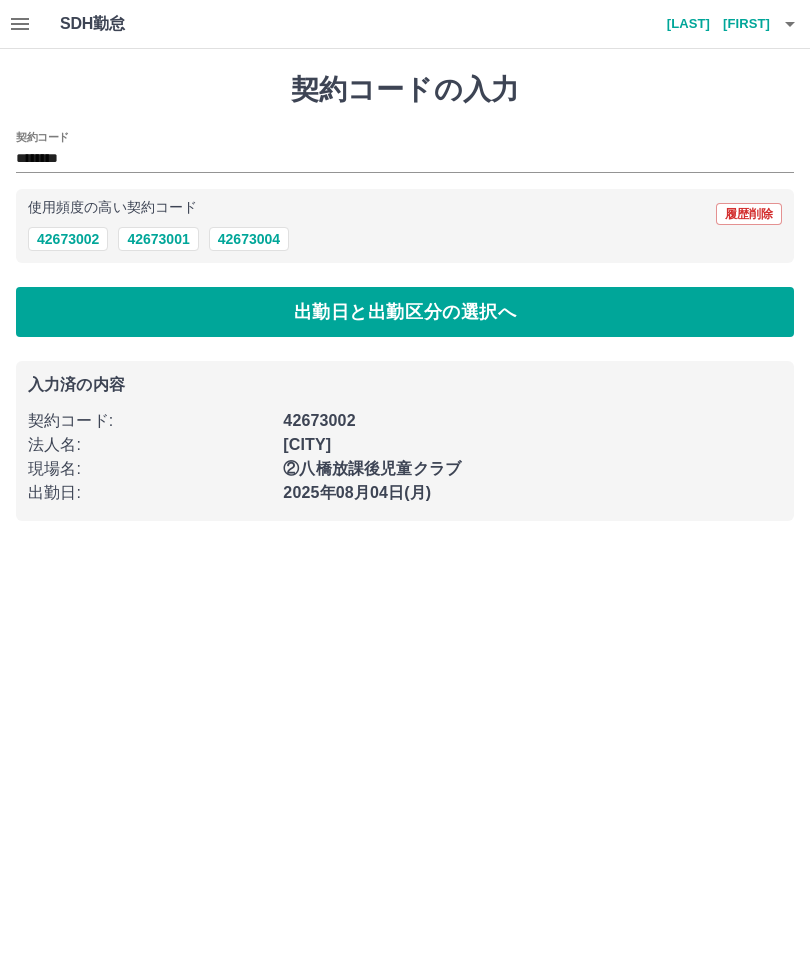 click on "42673001" at bounding box center (158, 239) 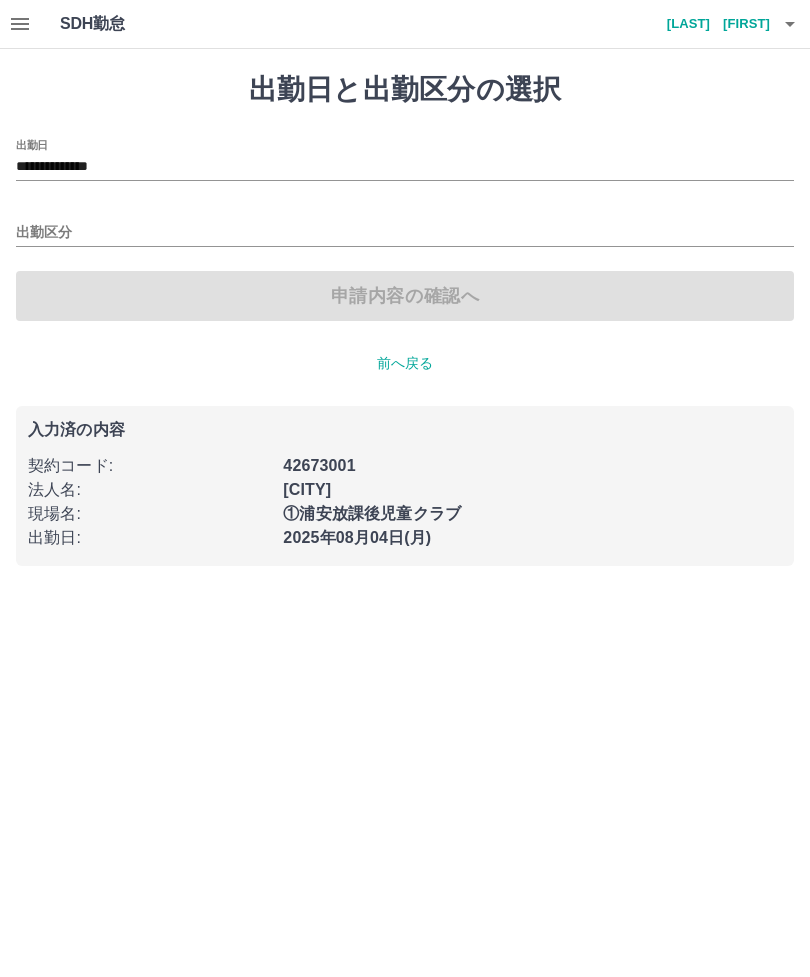 click on "2025年08月04日(月)" at bounding box center (526, 532) 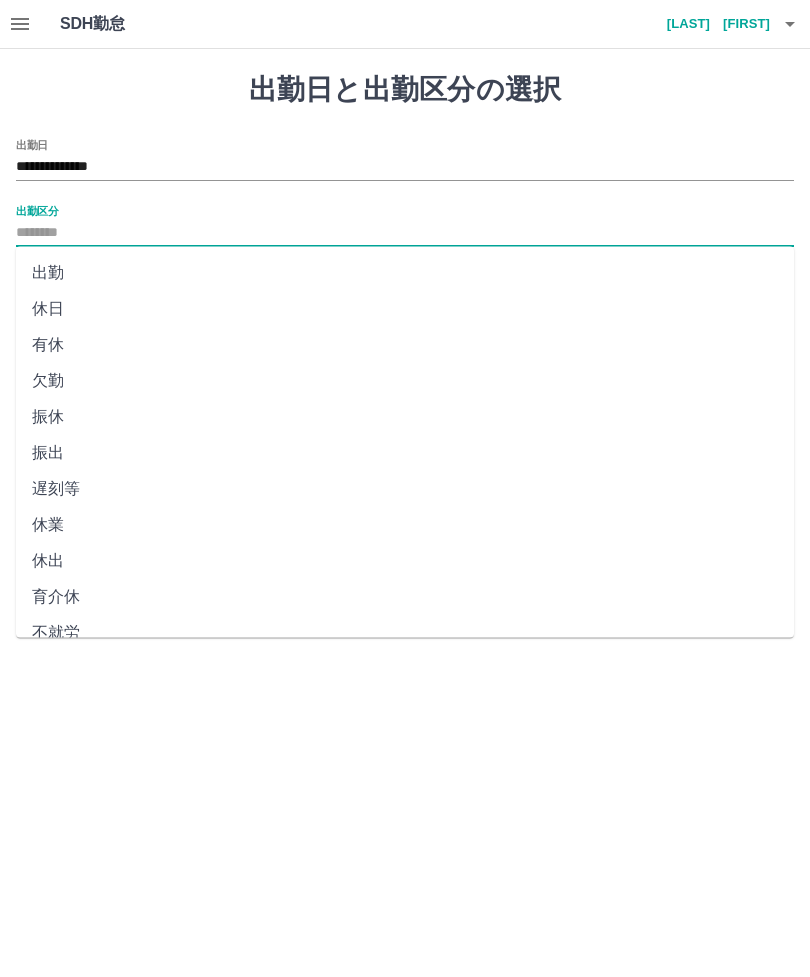 click on "出勤" at bounding box center (405, 273) 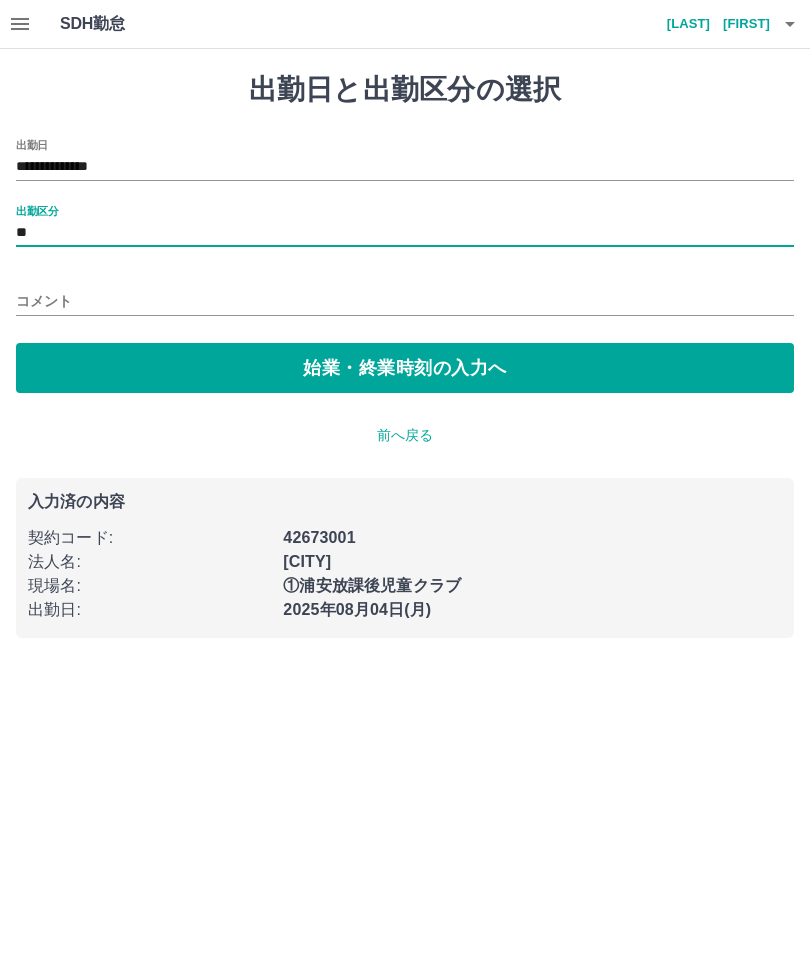click on "始業・終業時刻の入力へ" at bounding box center (405, 368) 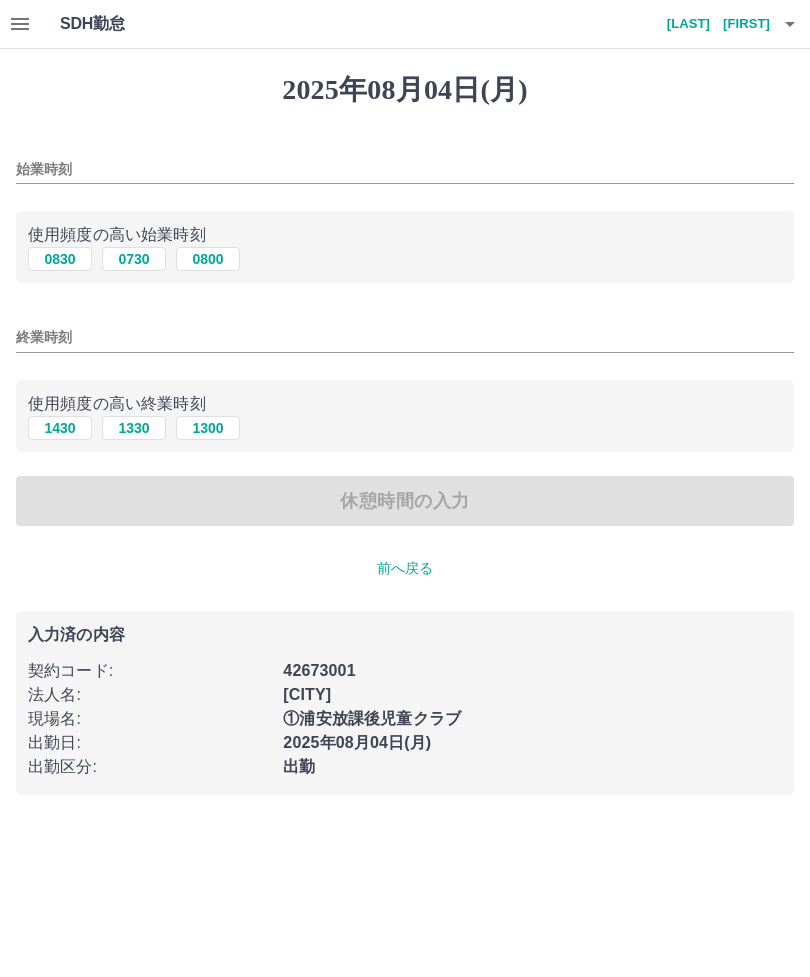click on "使用頻度の高い終業時刻" at bounding box center (405, 404) 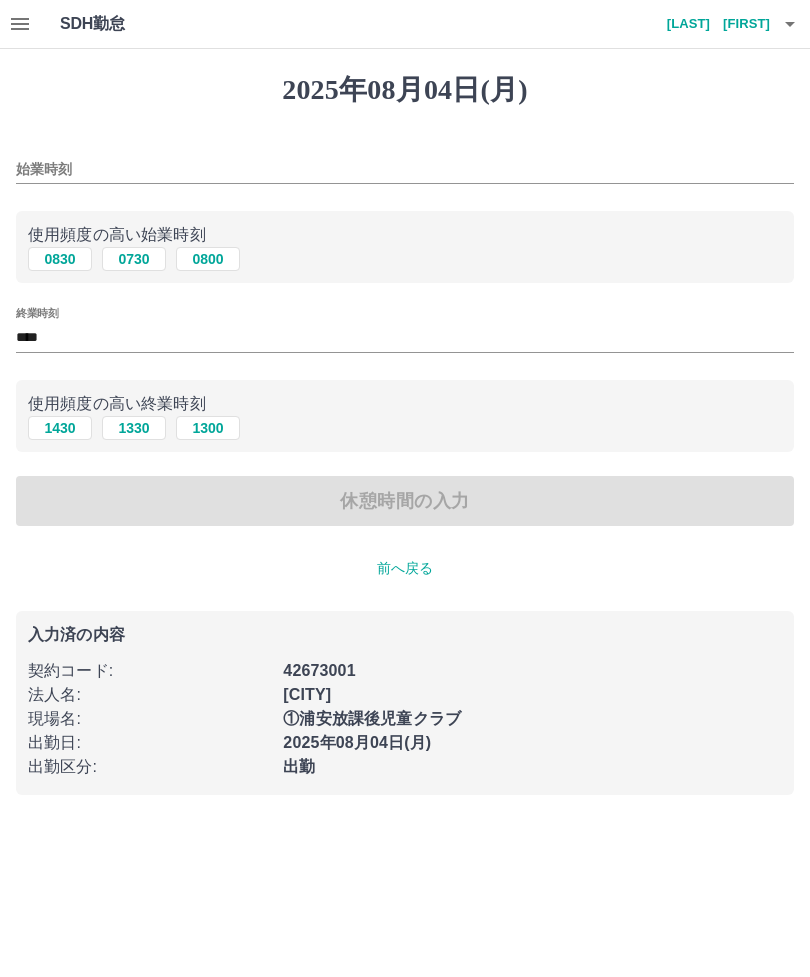 click on "****" at bounding box center [405, 337] 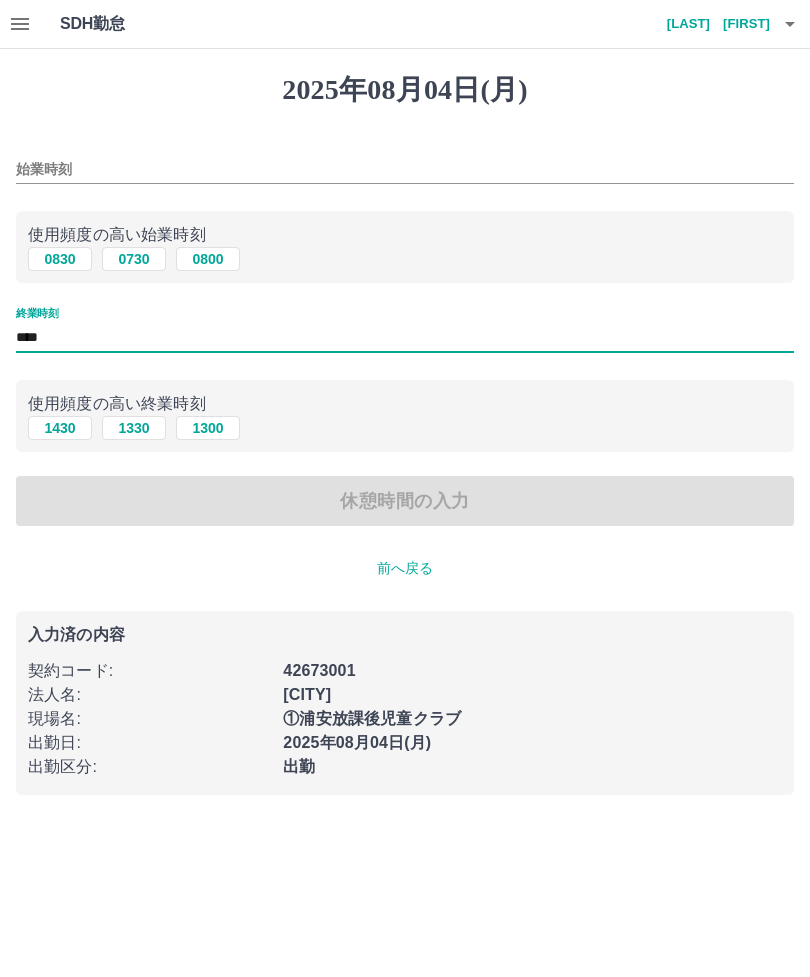 click on "****" at bounding box center [405, 337] 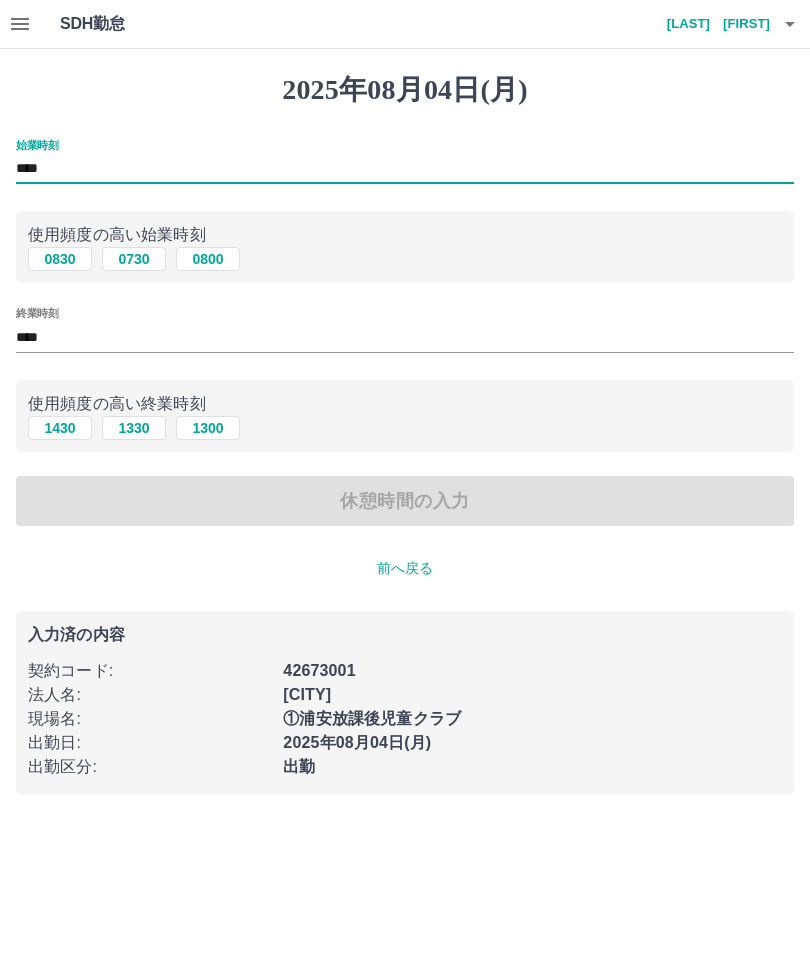 type on "****" 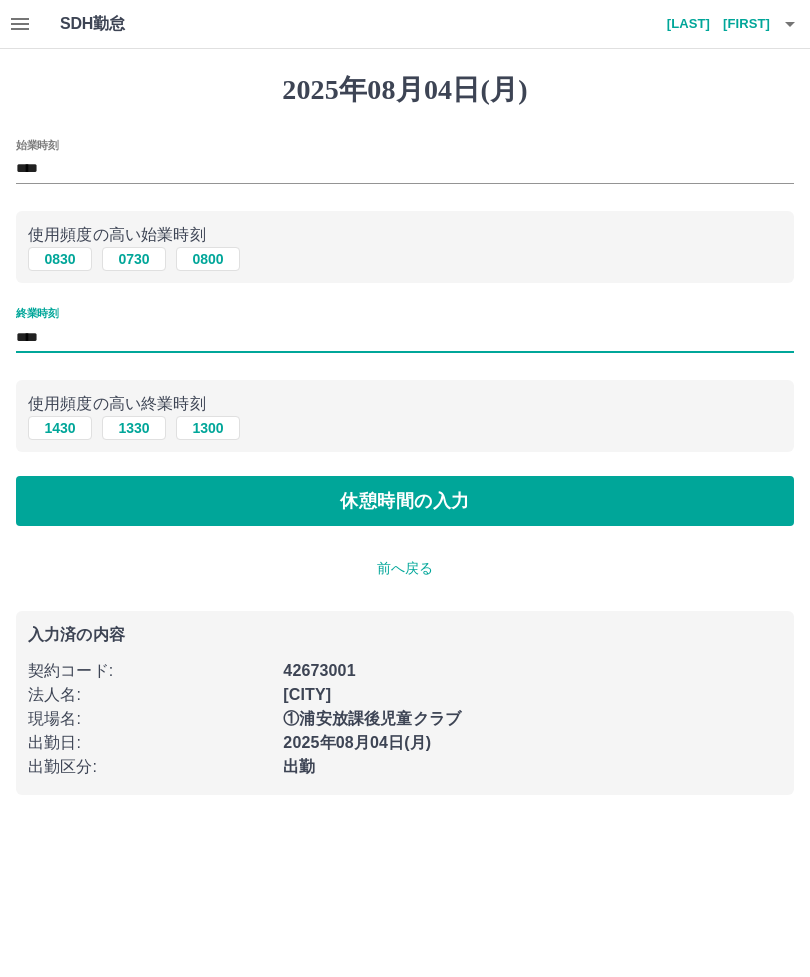 type on "****" 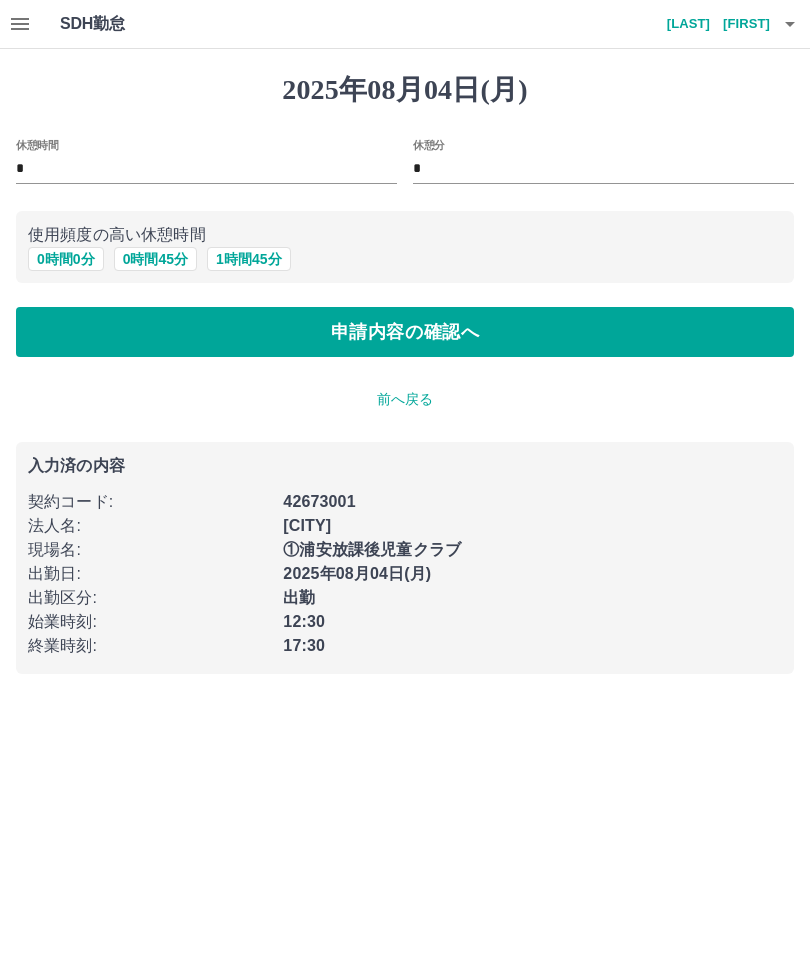 click on "申請内容の確認へ" at bounding box center (405, 332) 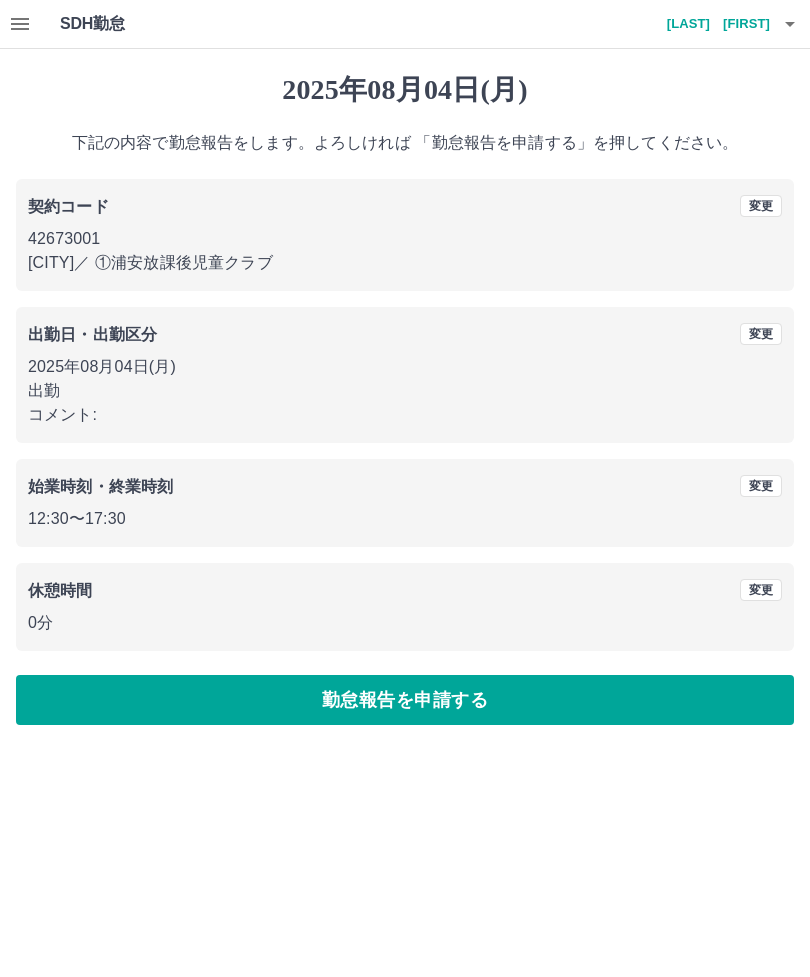 click on "勤怠報告を申請する" at bounding box center (405, 700) 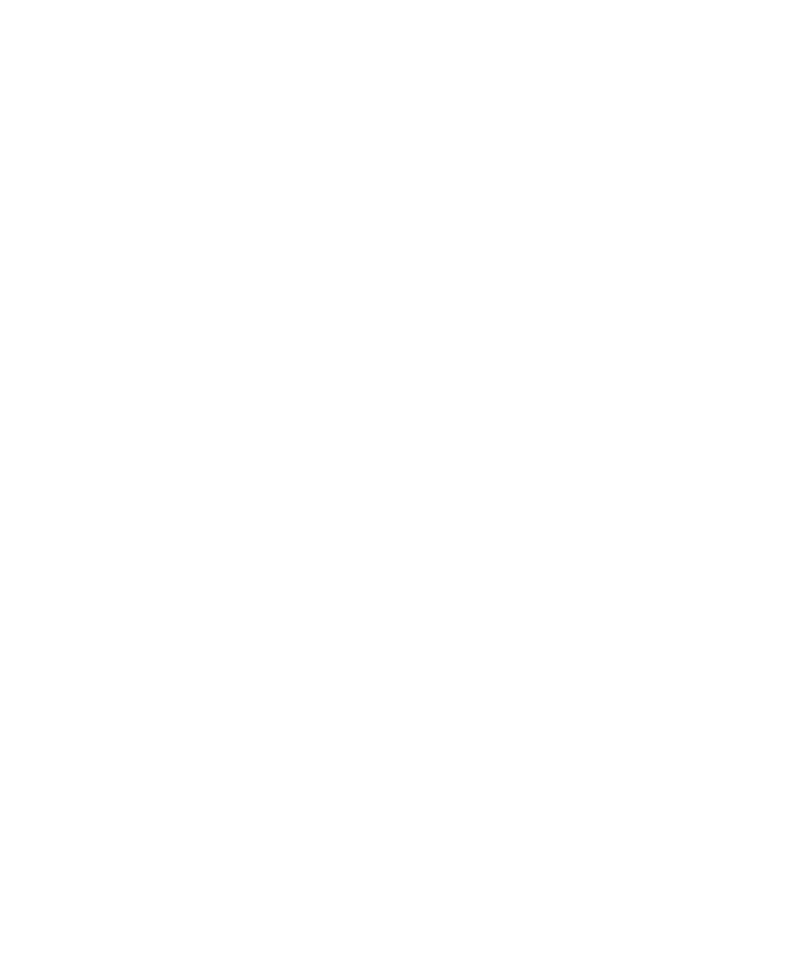 scroll, scrollTop: 0, scrollLeft: 0, axis: both 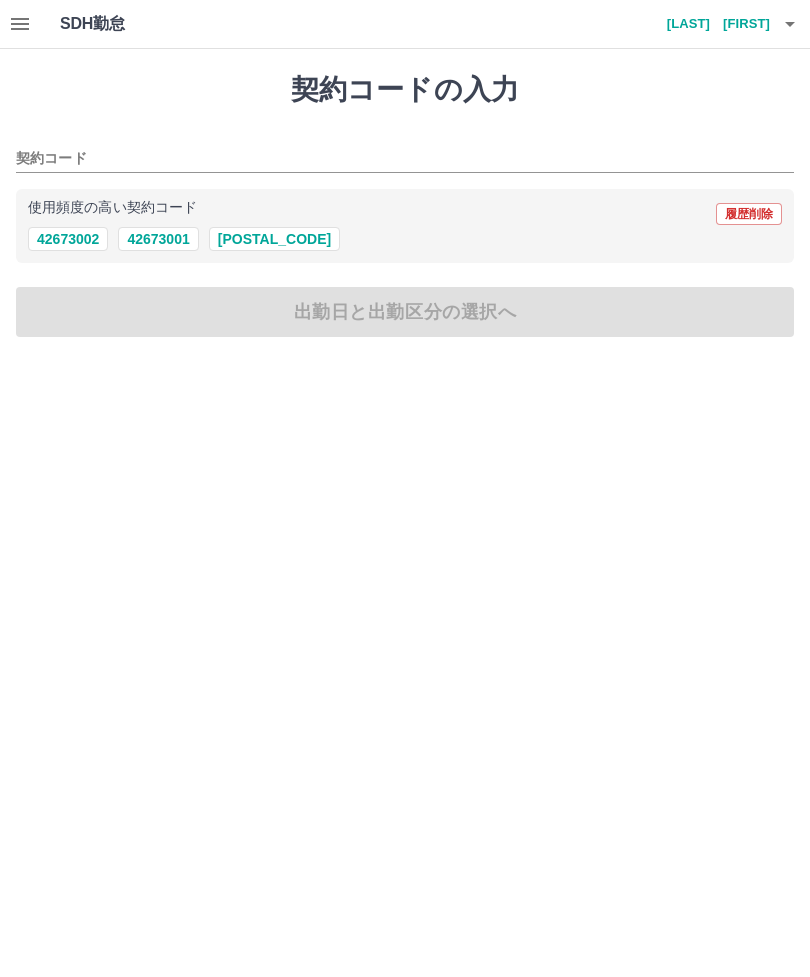 click on "42673001" at bounding box center (158, 239) 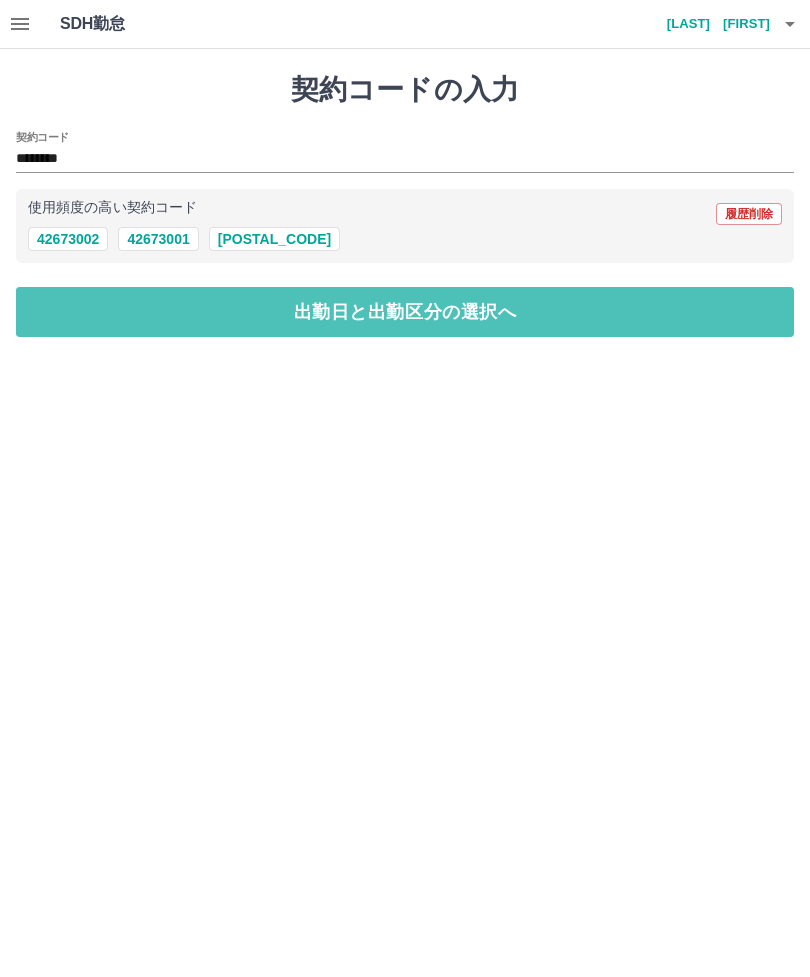 click on "出勤日と出勤区分の選択へ" at bounding box center (405, 312) 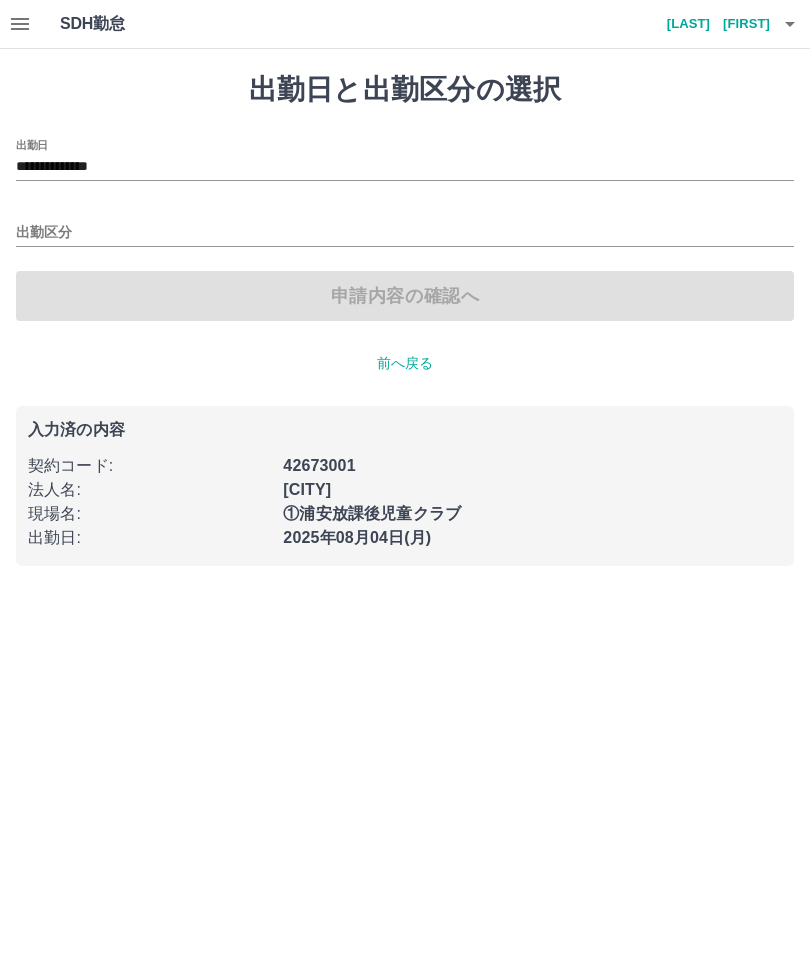 click on "出勤区分" at bounding box center (405, 233) 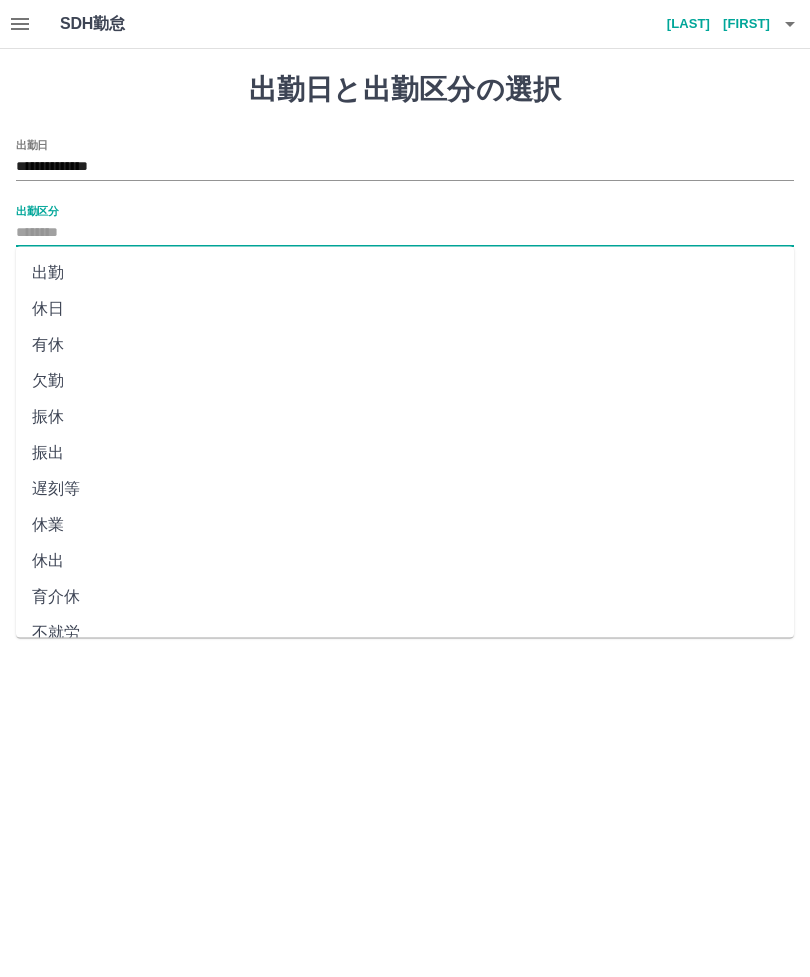 click on "出勤" at bounding box center [405, 273] 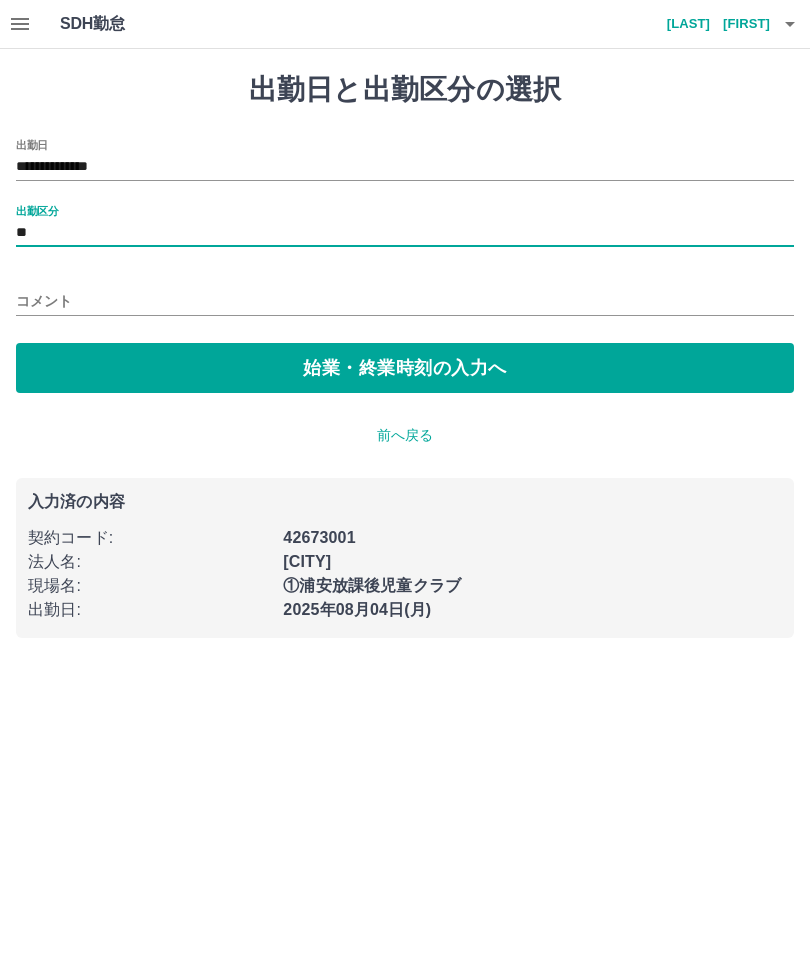 click on "始業・終業時刻の入力へ" at bounding box center [405, 368] 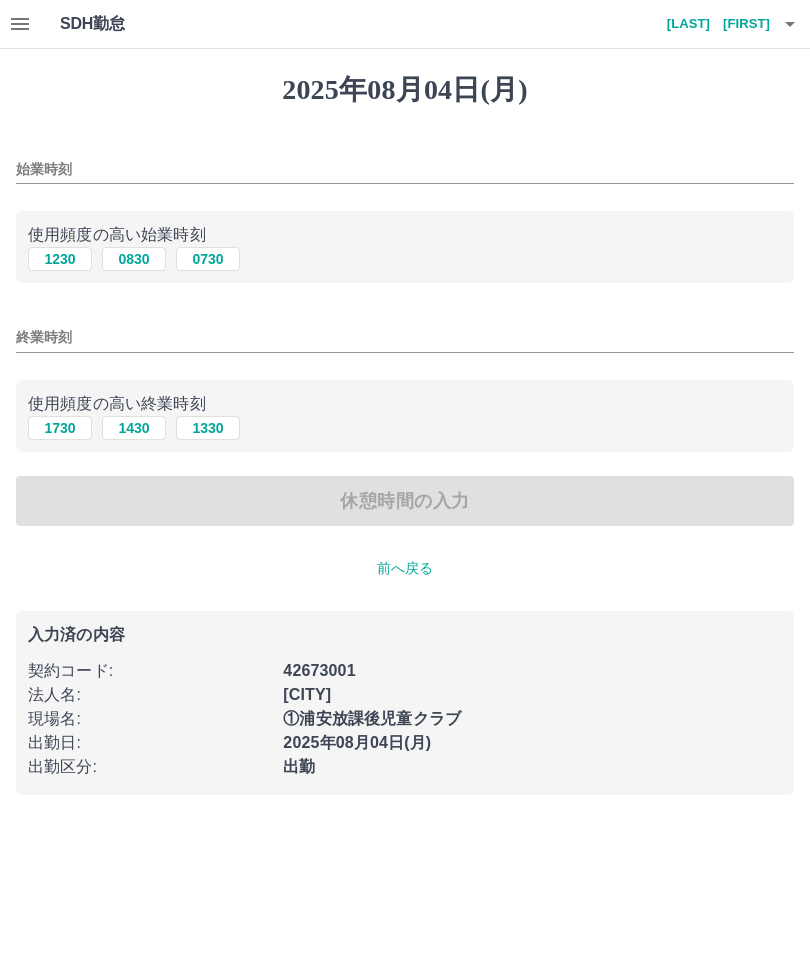 click on "始業時刻" at bounding box center (405, 169) 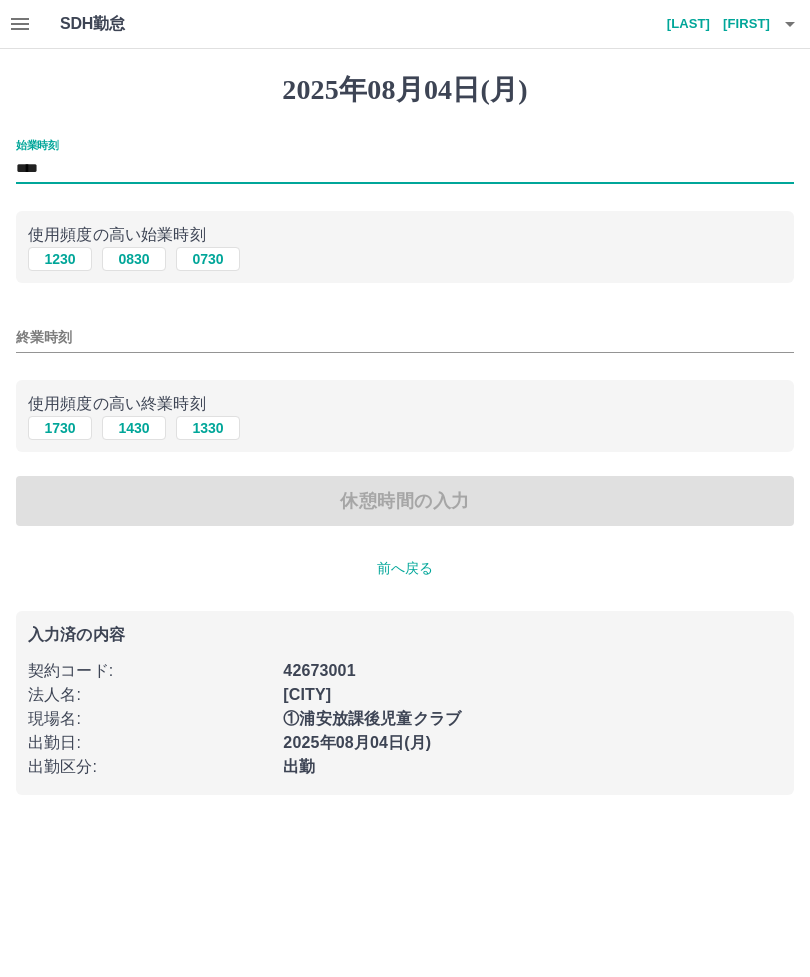 type on "****" 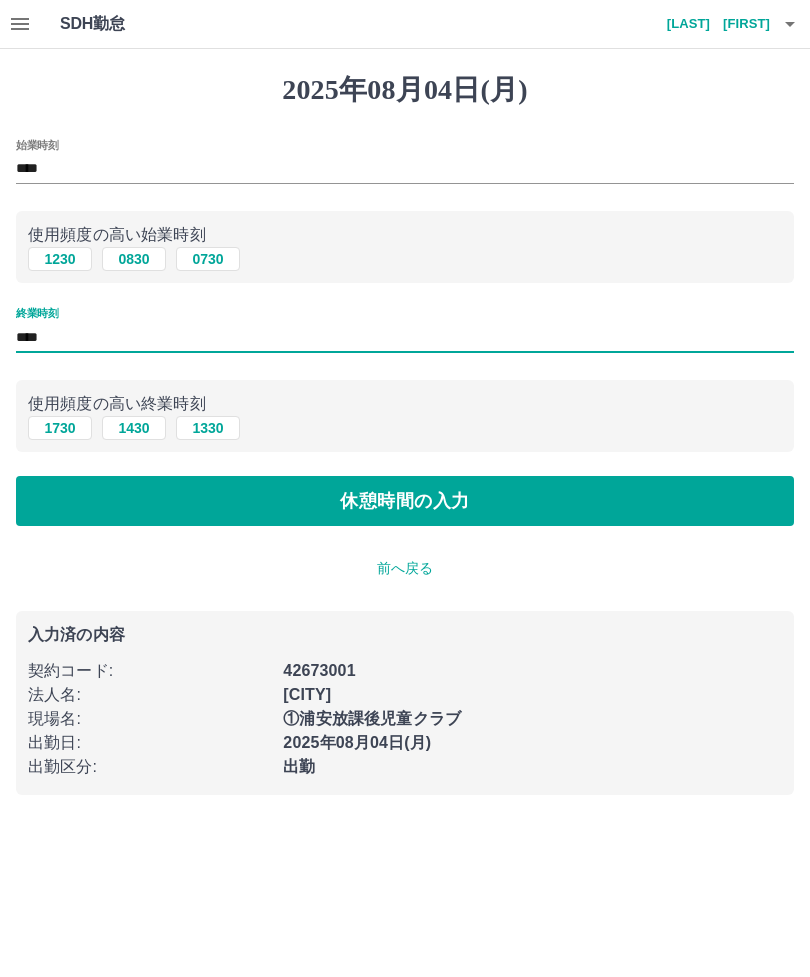 type on "****" 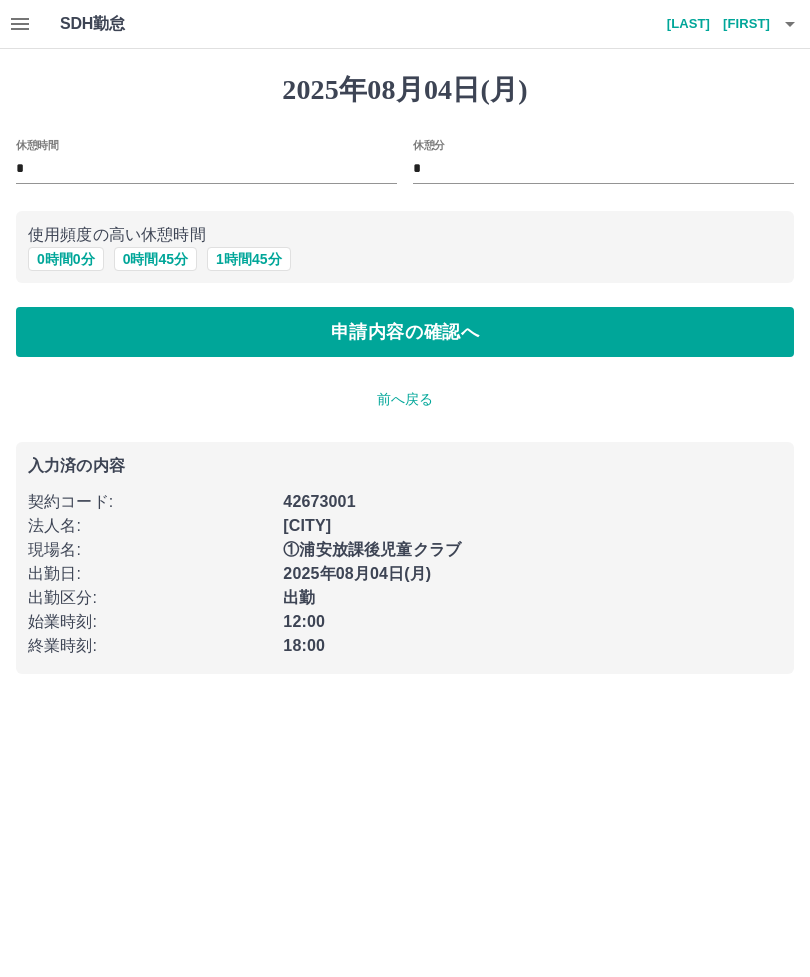 click on "申請内容の確認へ" at bounding box center (405, 332) 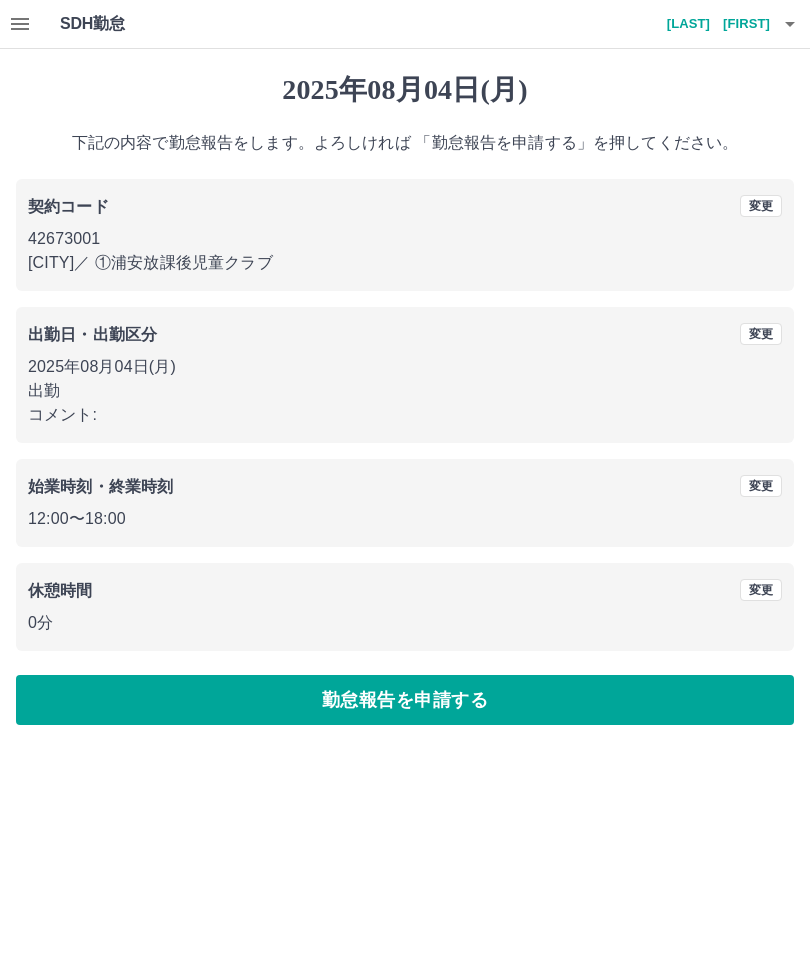 click on "勤怠報告を申請する" at bounding box center (405, 700) 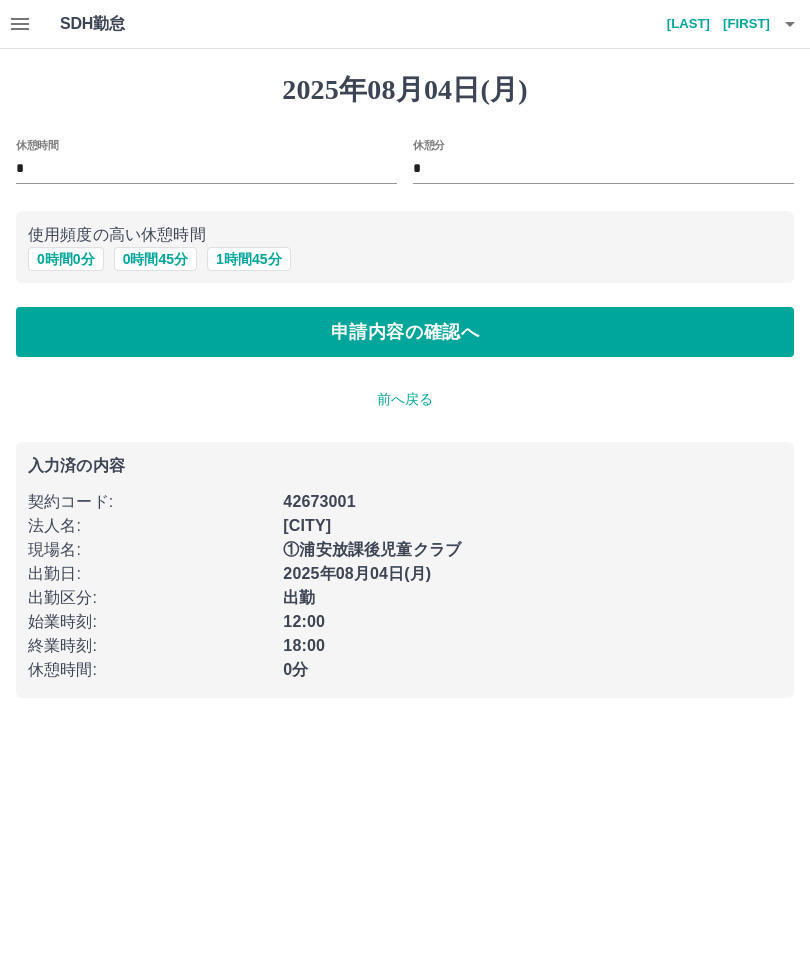 click at bounding box center (790, 24) 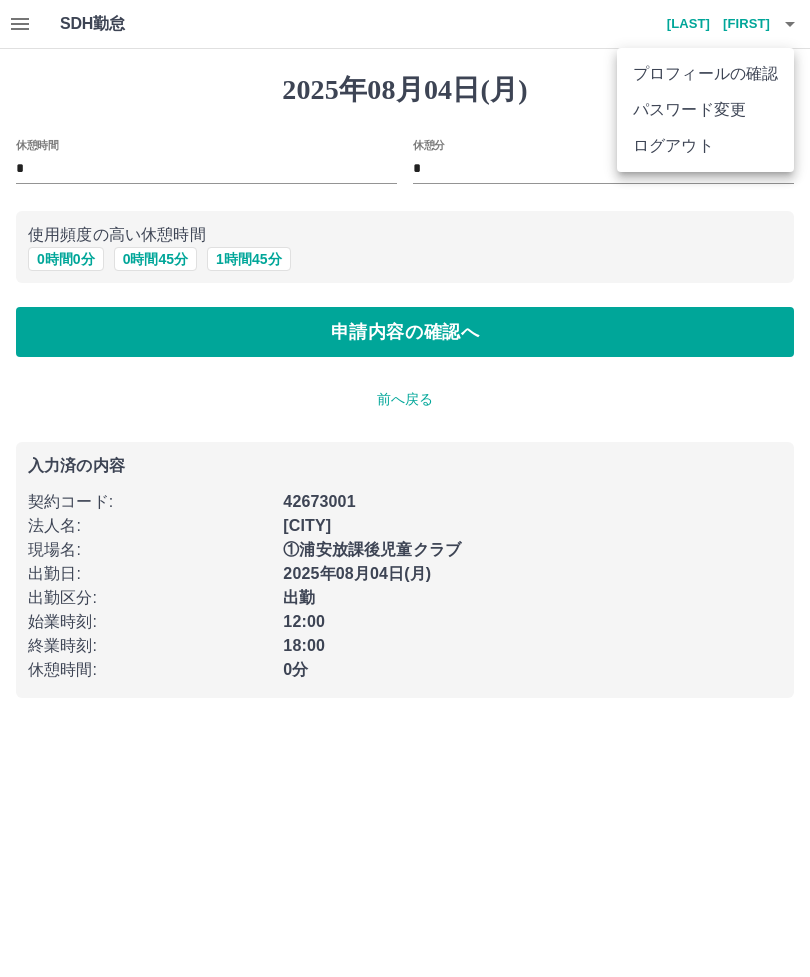 click on "ログアウト" at bounding box center (705, 146) 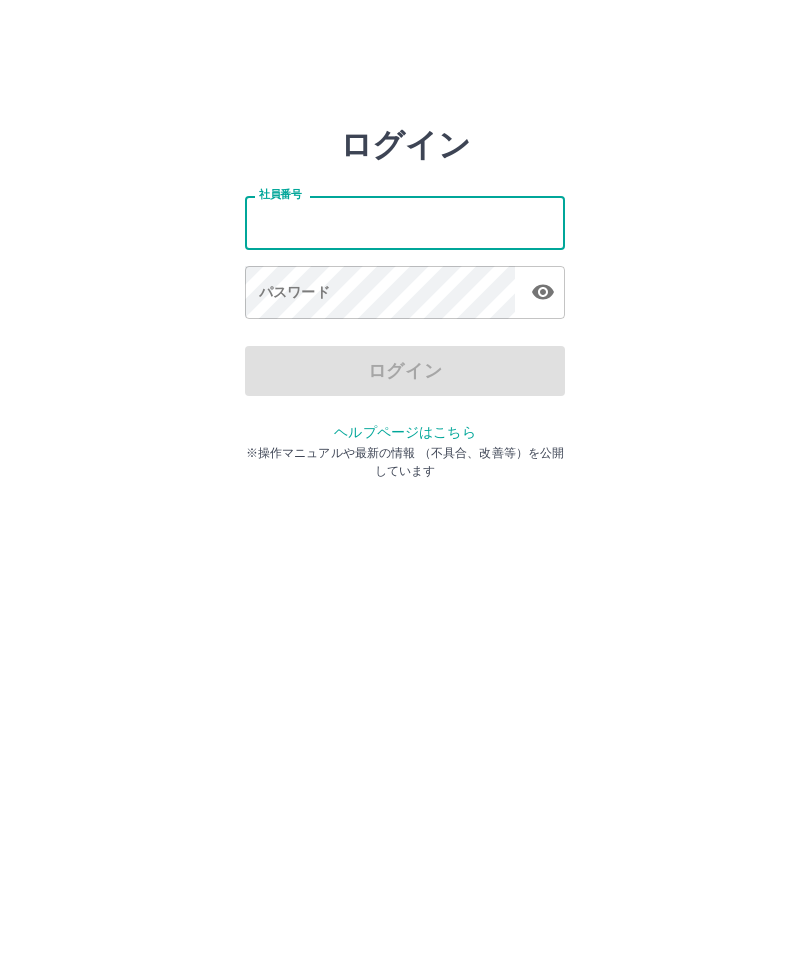 scroll, scrollTop: 0, scrollLeft: 0, axis: both 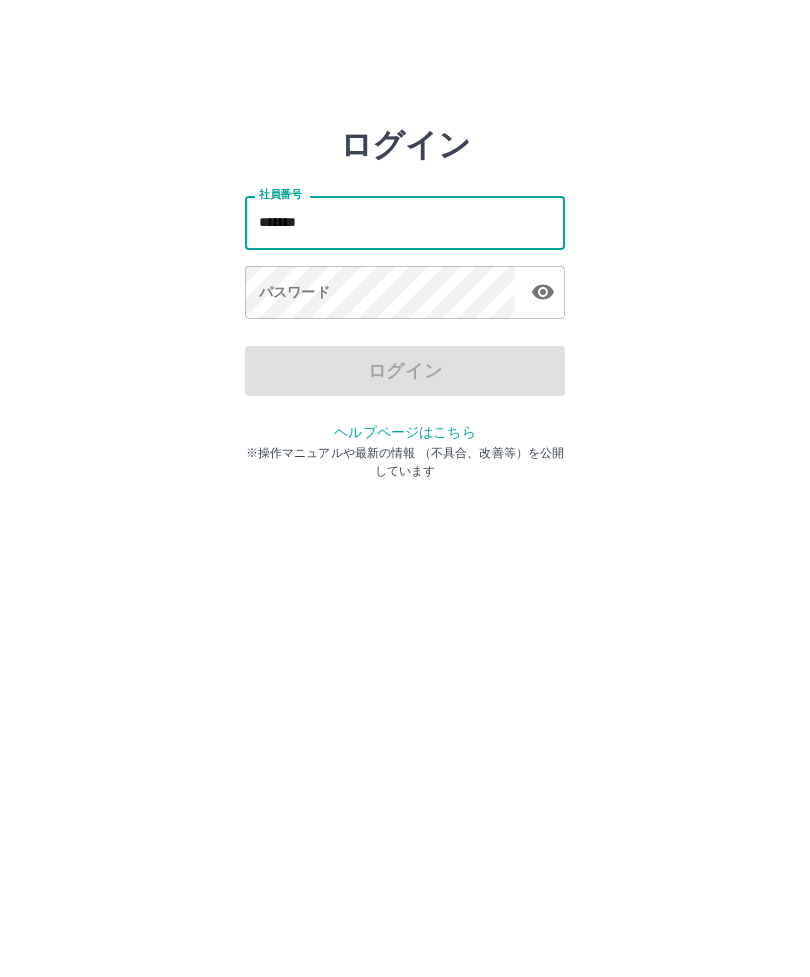 type on "*******" 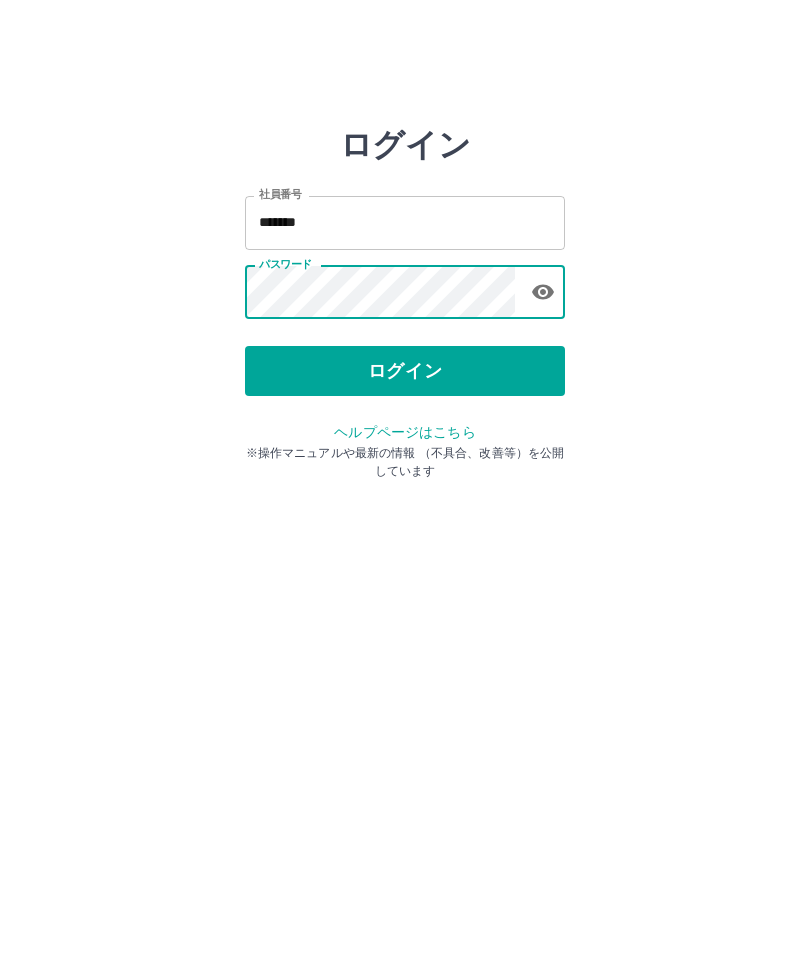 click on "ログイン" at bounding box center (405, 371) 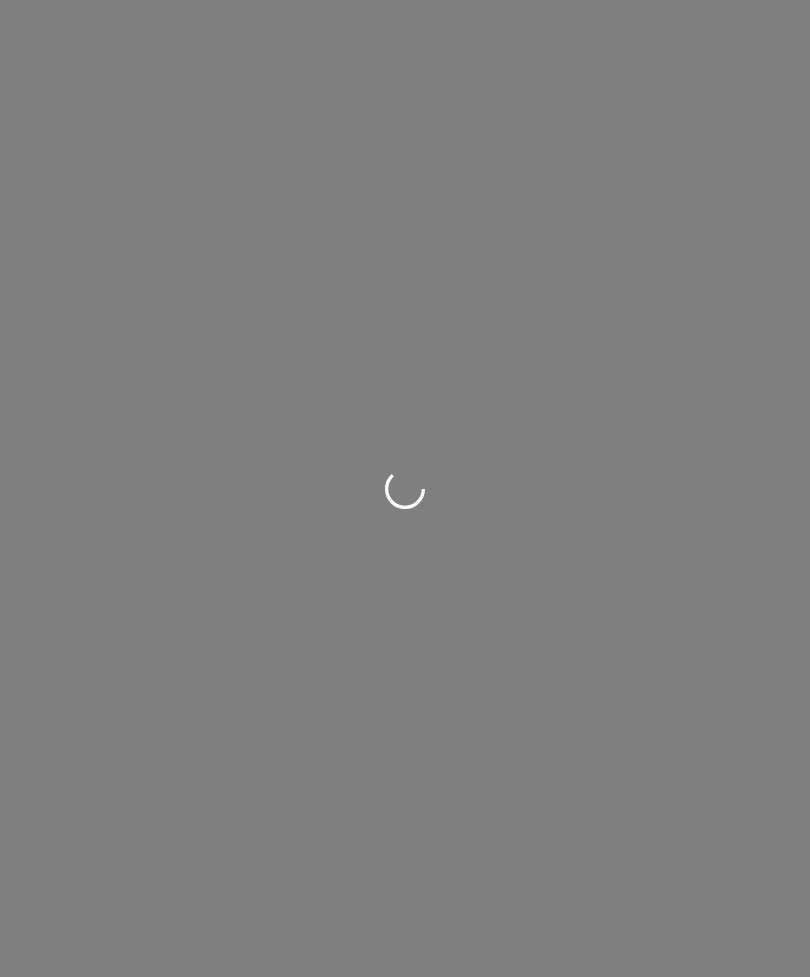 scroll, scrollTop: 0, scrollLeft: 0, axis: both 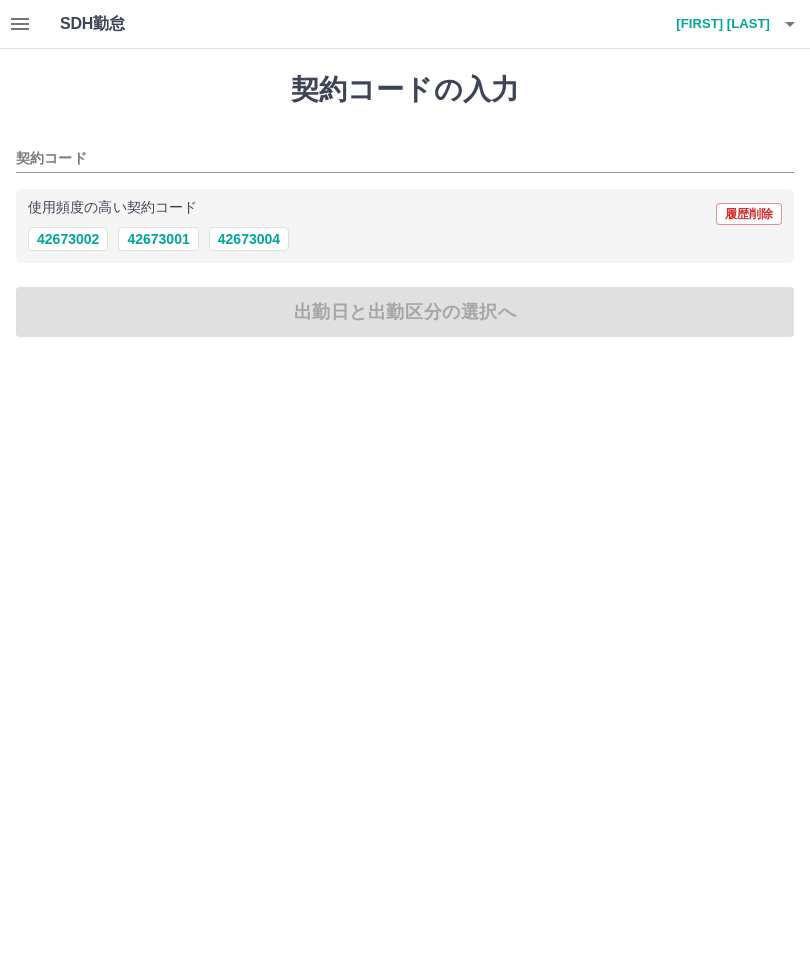 click on "42673001" at bounding box center (158, 239) 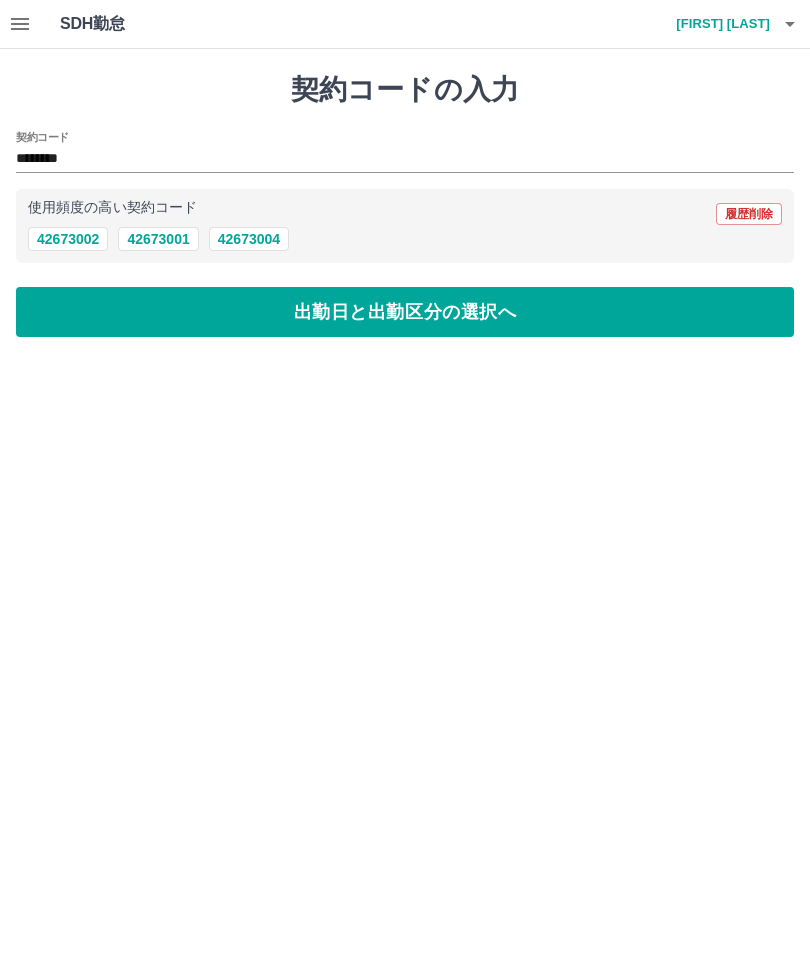 click on "出勤日と出勤区分の選択へ" at bounding box center (405, 312) 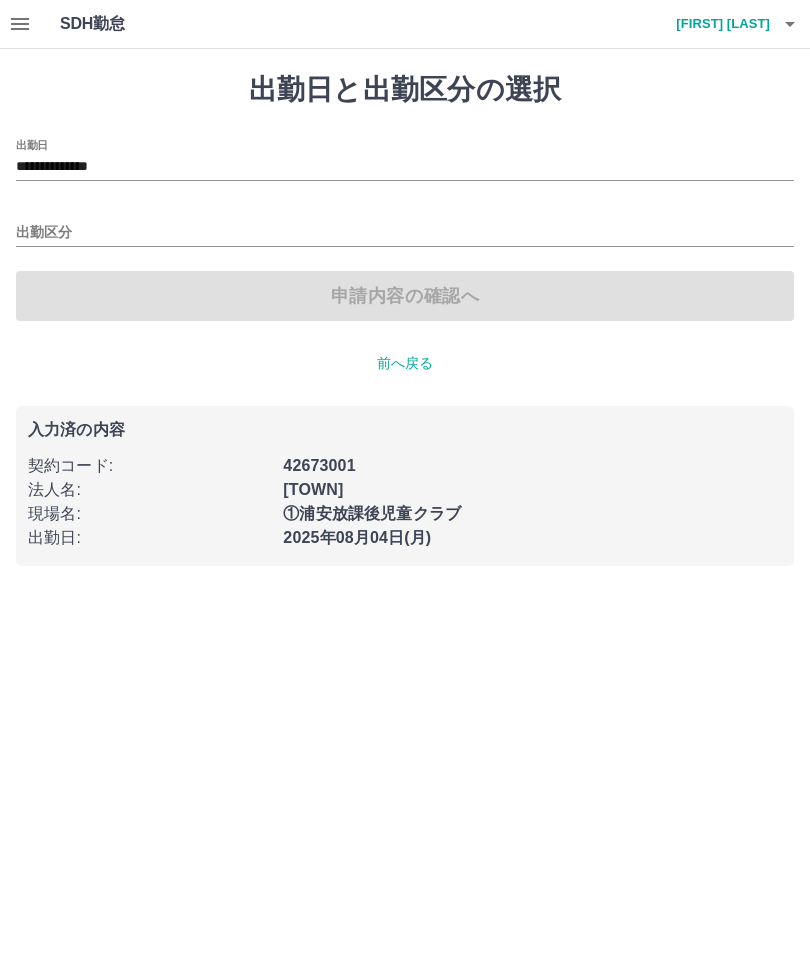 click on "出勤区分" at bounding box center [405, 233] 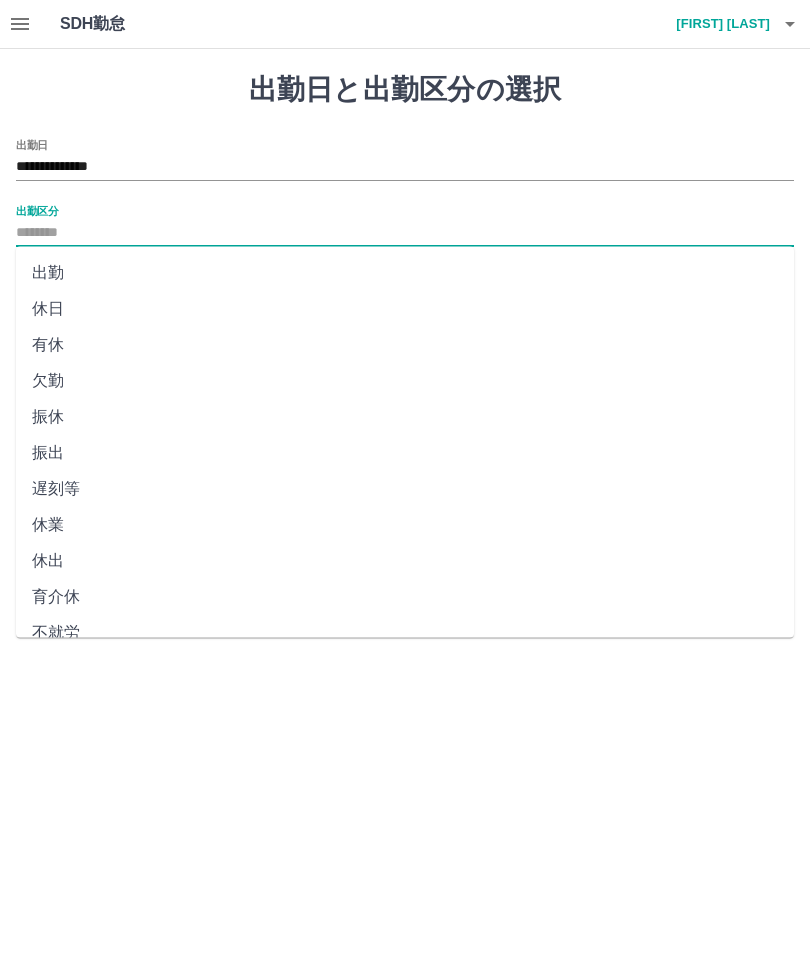 click on "出勤" at bounding box center [405, 273] 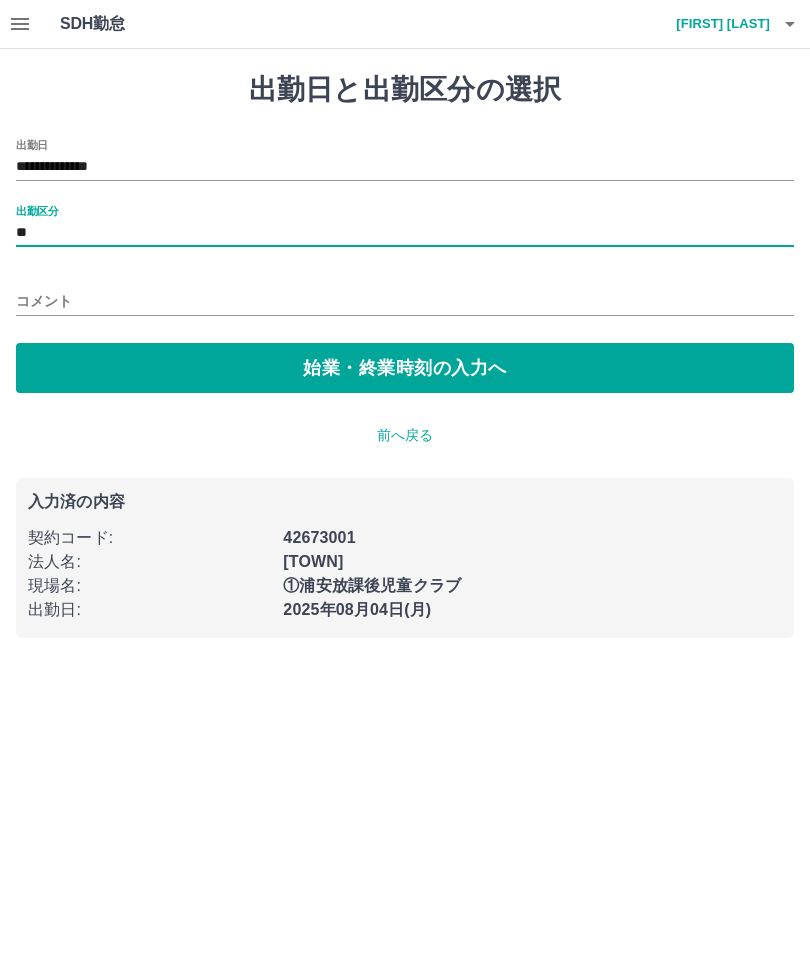 type on "**" 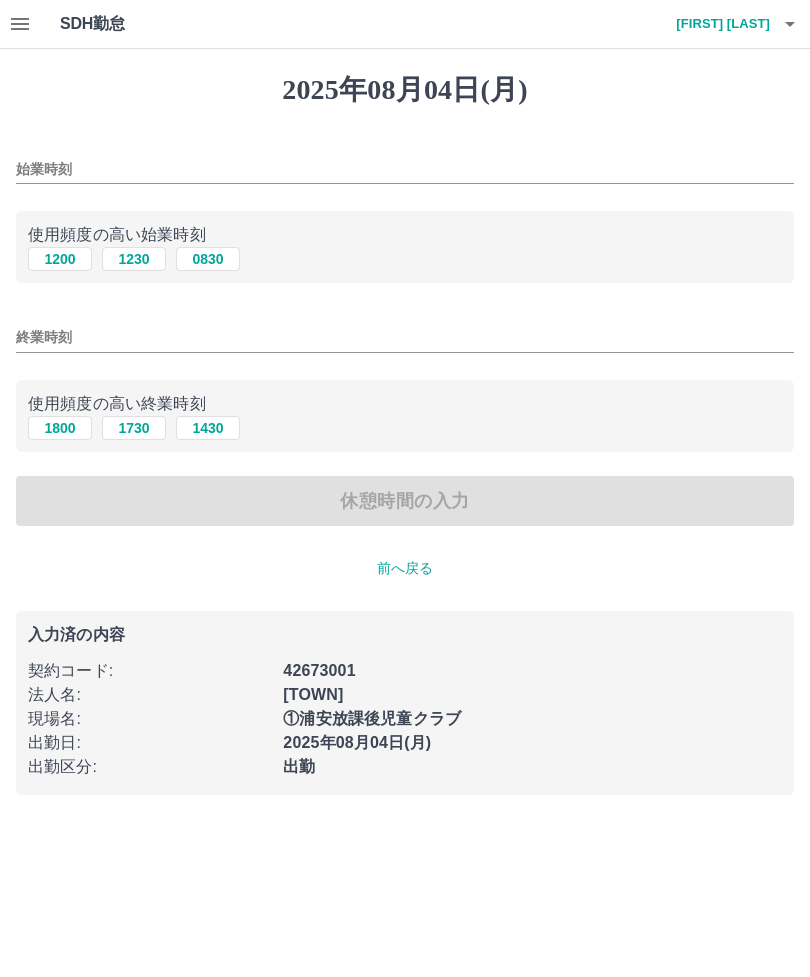 click on "始業時刻" at bounding box center (405, 169) 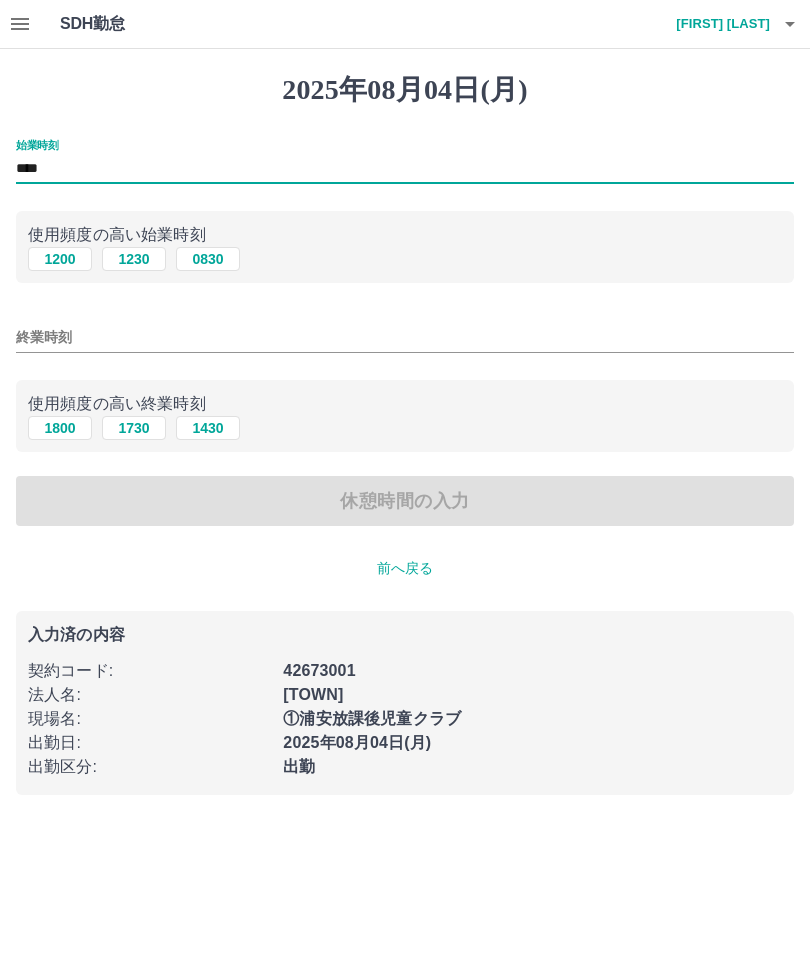 type on "****" 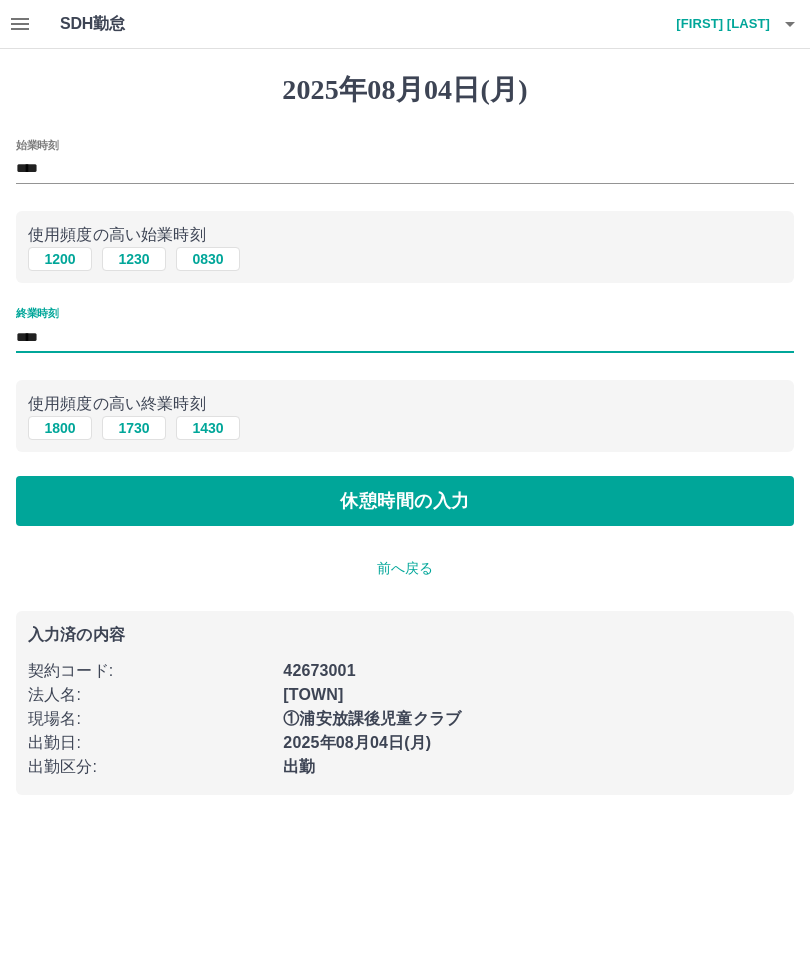 type on "****" 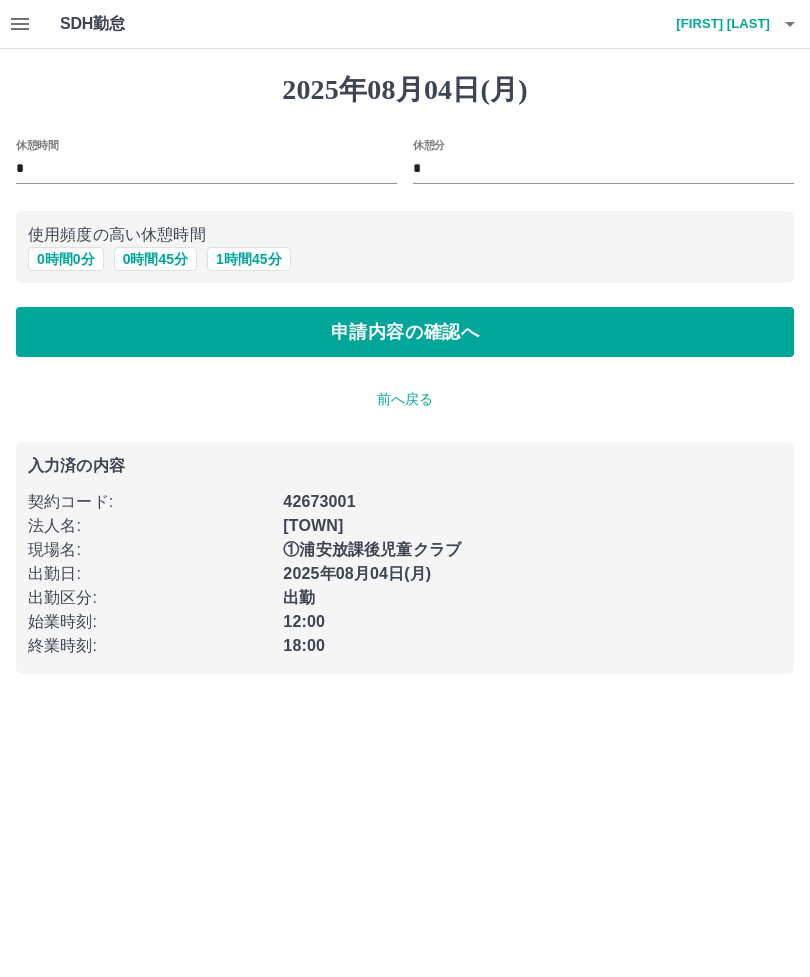 click on "申請内容の確認へ" at bounding box center (405, 332) 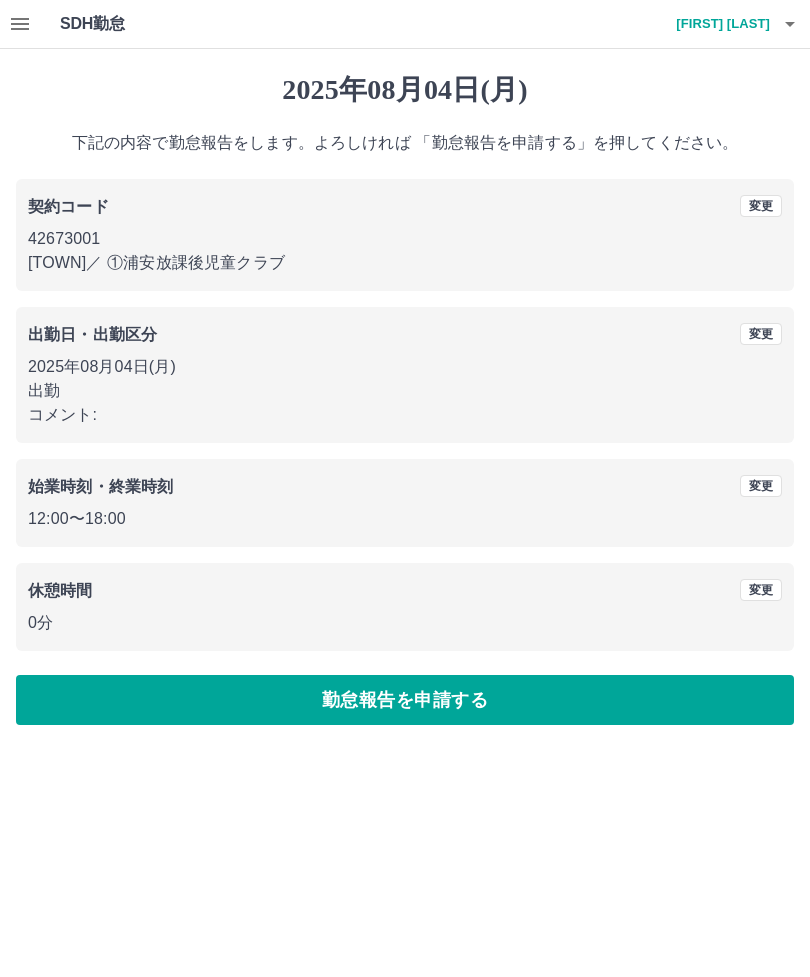 click on "勤怠報告を申請する" at bounding box center (405, 700) 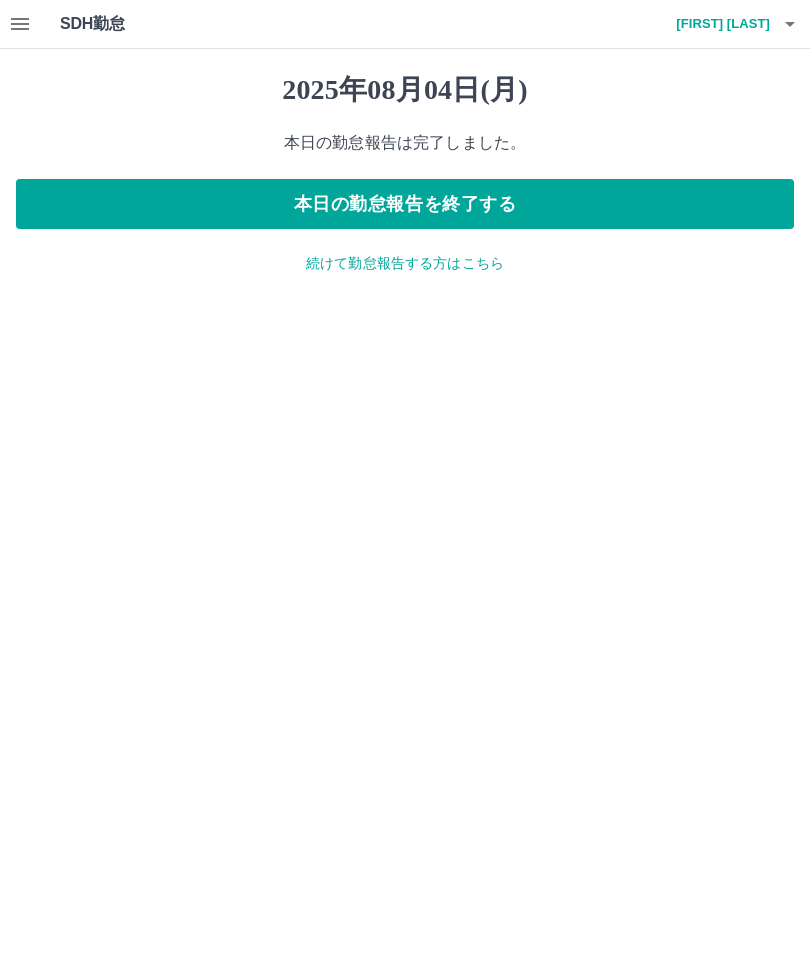 click on "本日の勤怠報告を終了する" at bounding box center [405, 204] 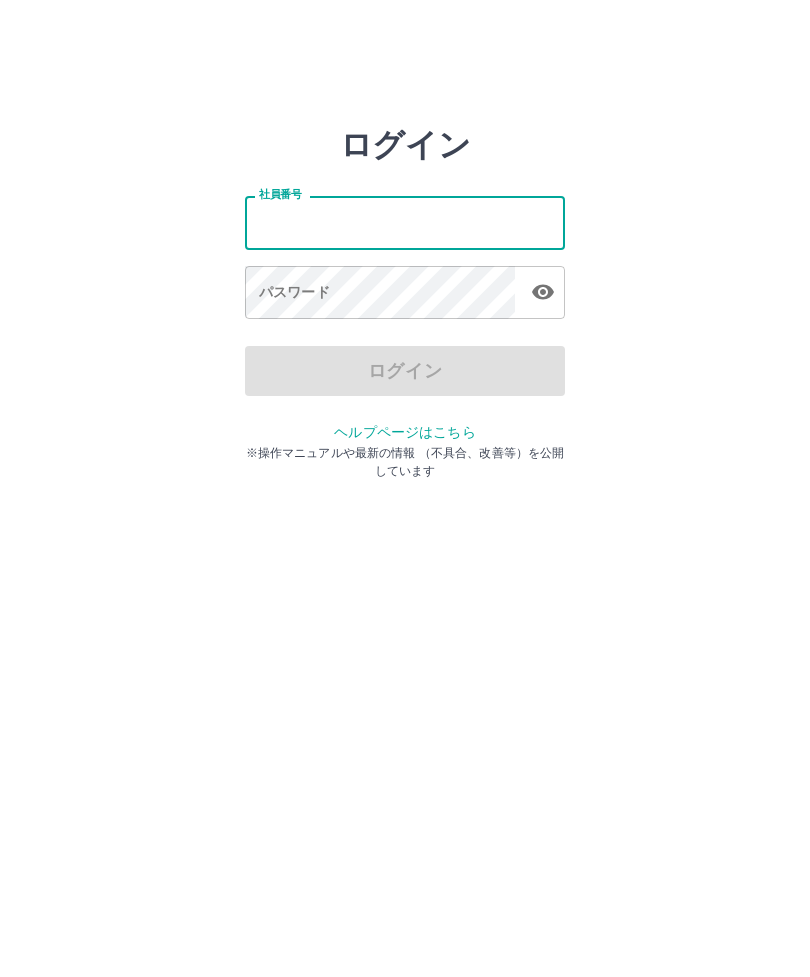 scroll, scrollTop: 0, scrollLeft: 0, axis: both 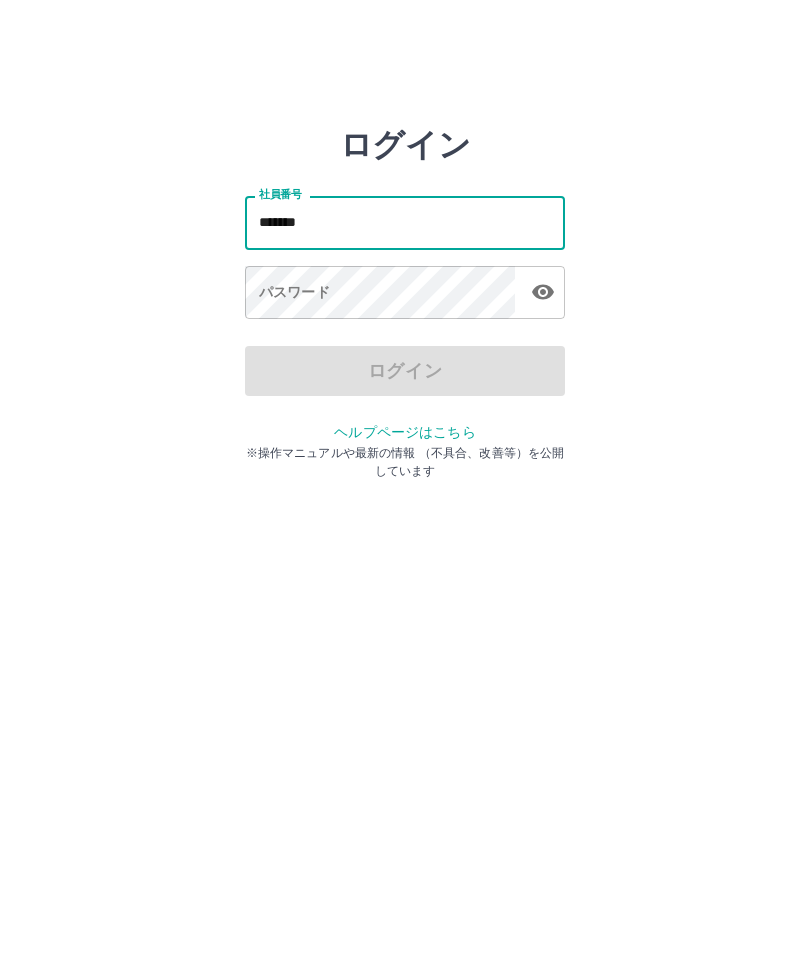 type on "*******" 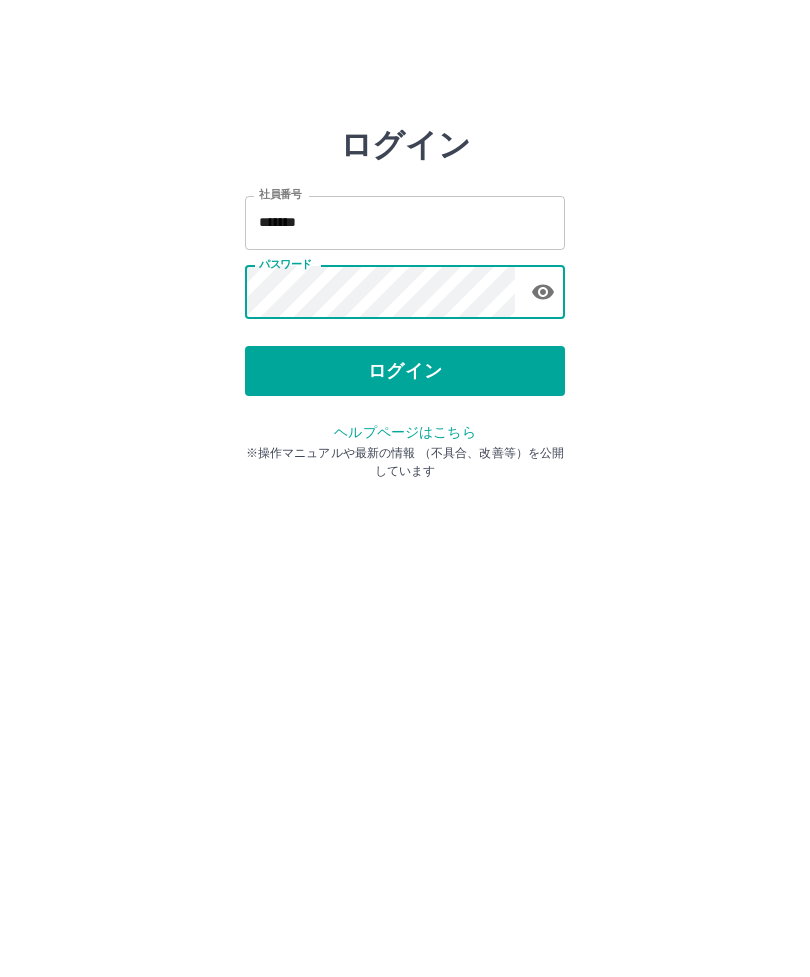 click 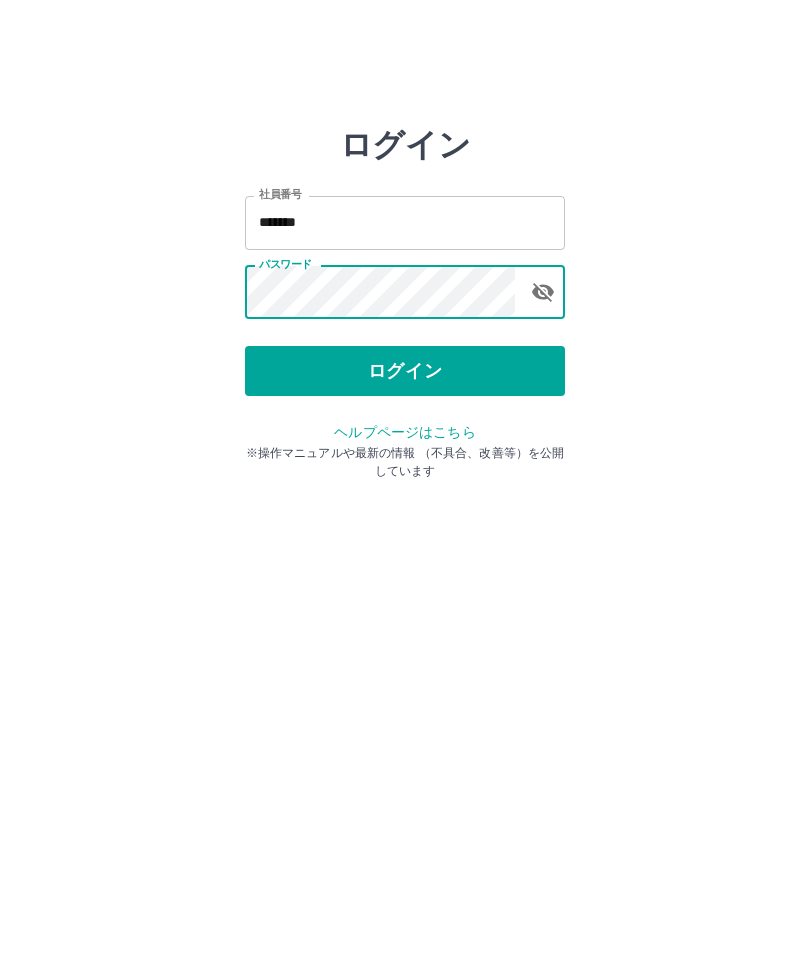 click on "ログイン" at bounding box center (405, 371) 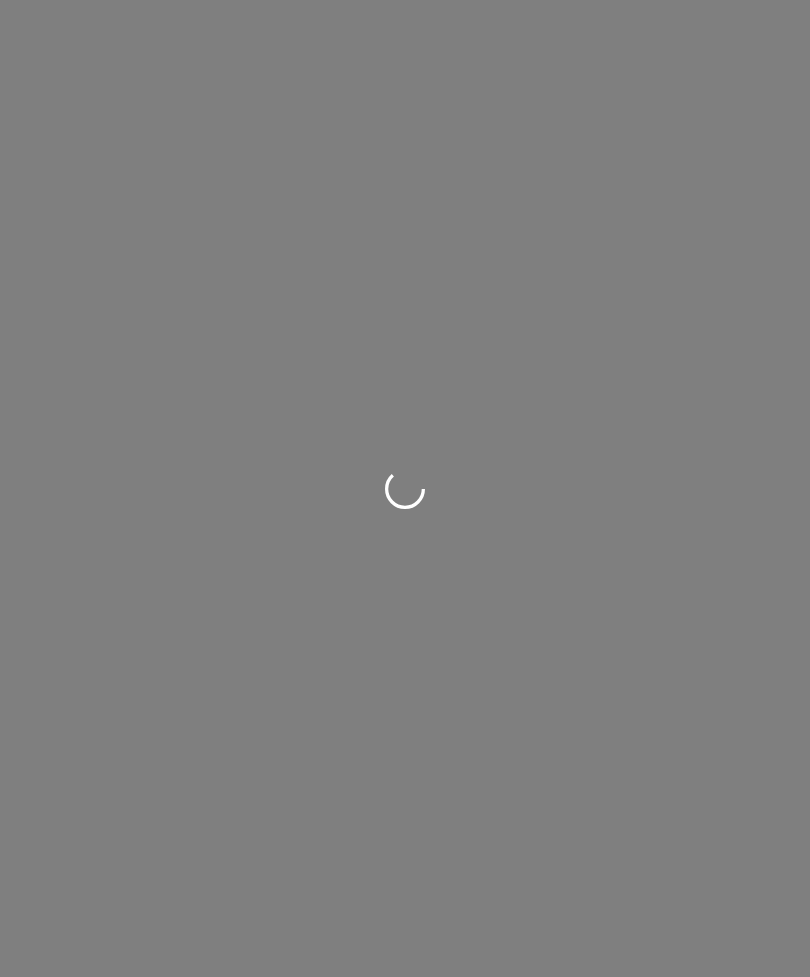 scroll, scrollTop: 0, scrollLeft: 0, axis: both 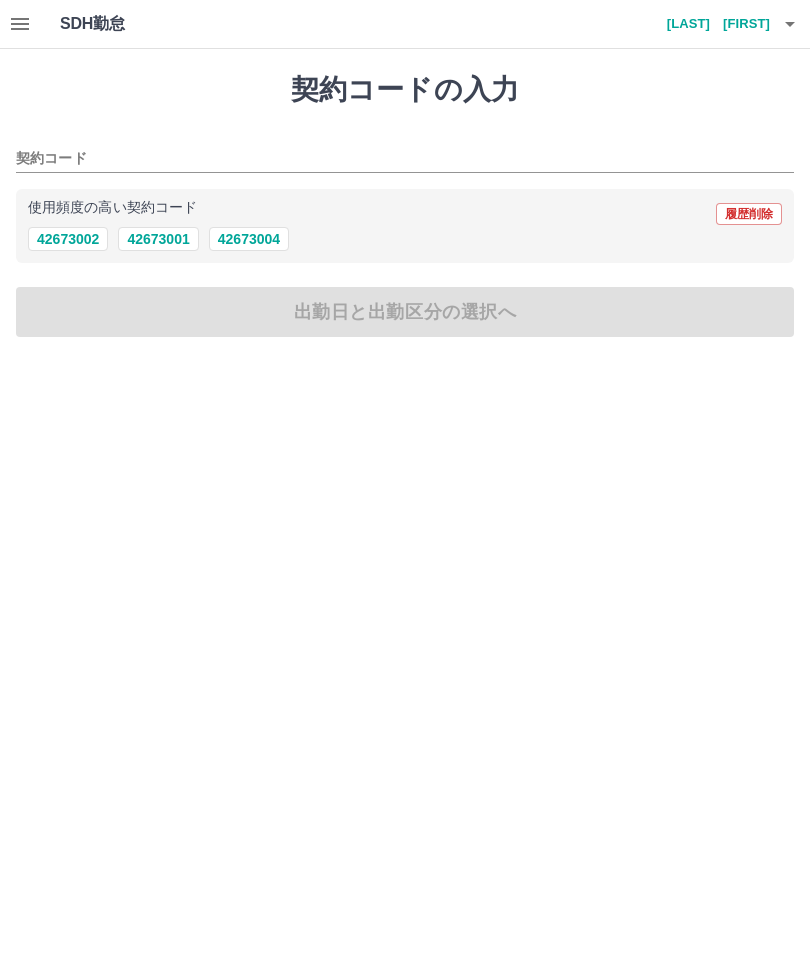 click on "42673001" at bounding box center (158, 239) 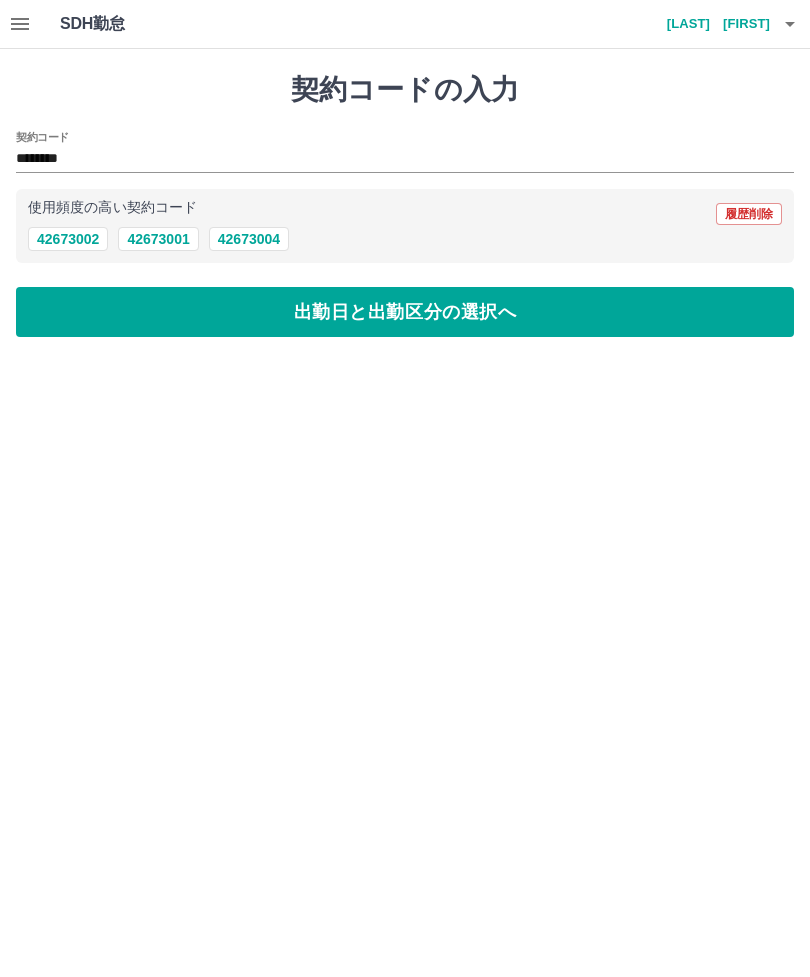 click on "出勤日と出勤区分の選択へ" at bounding box center (405, 312) 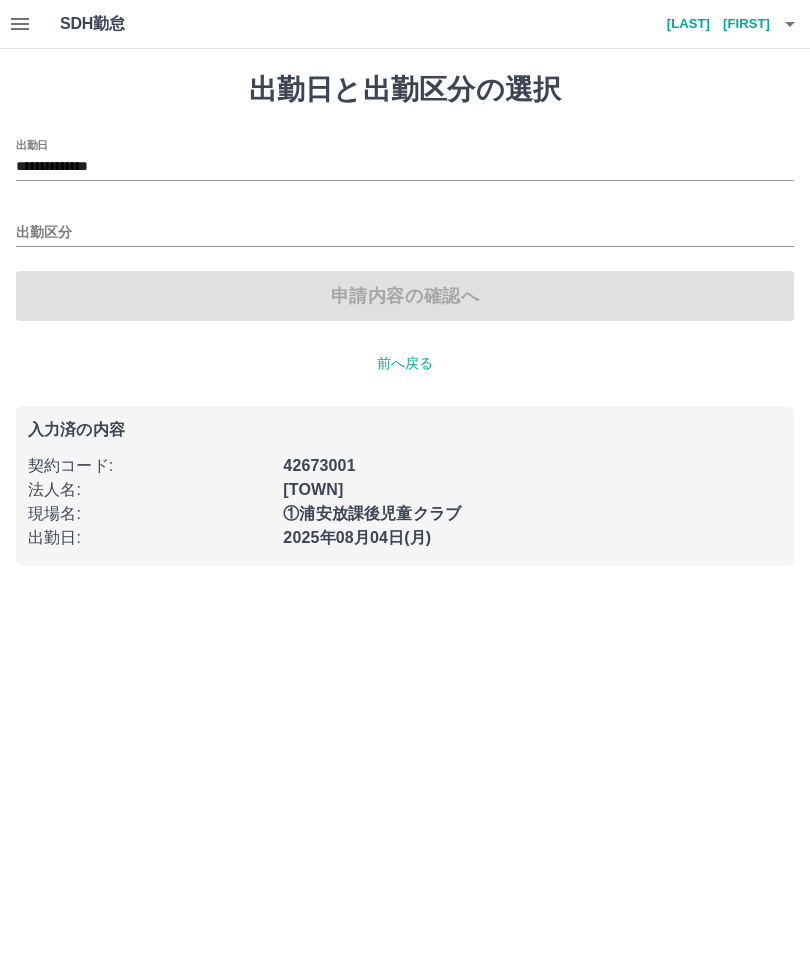click on "出勤区分" at bounding box center (405, 233) 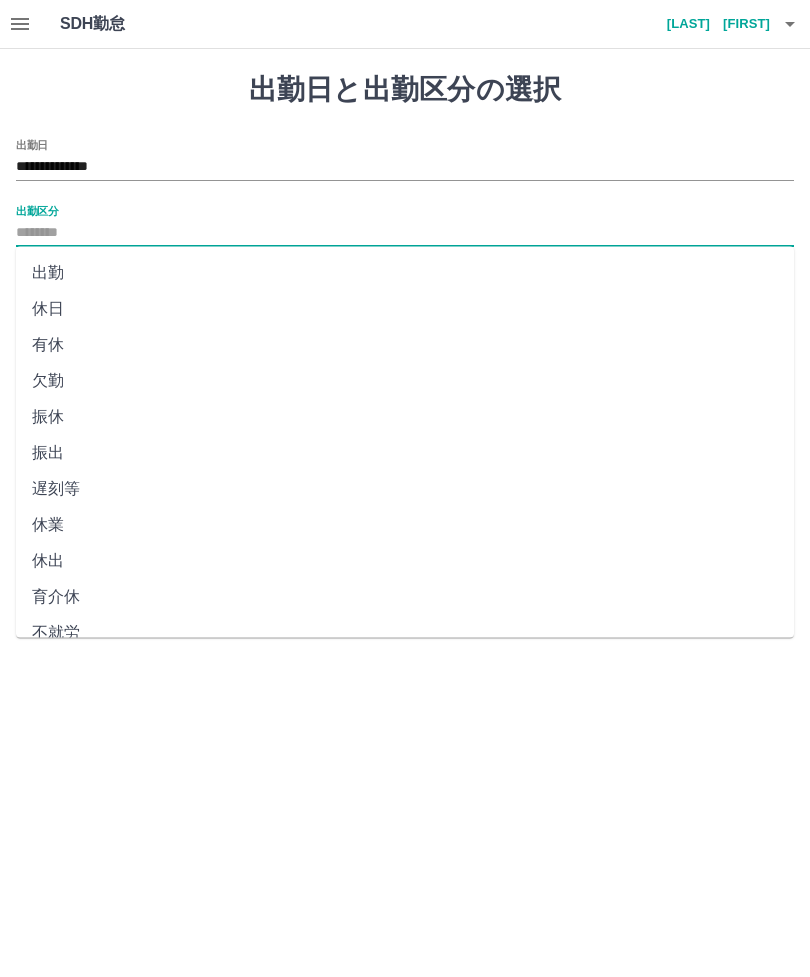 click on "出勤" at bounding box center (405, 273) 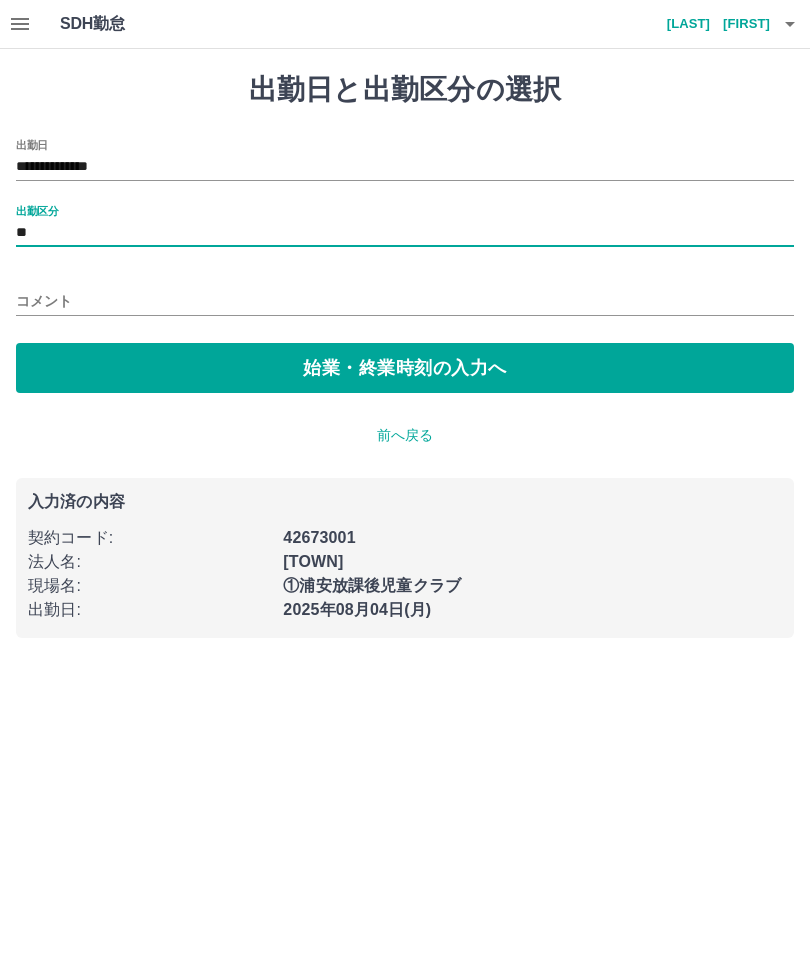 click on "始業・終業時刻の入力へ" at bounding box center (405, 368) 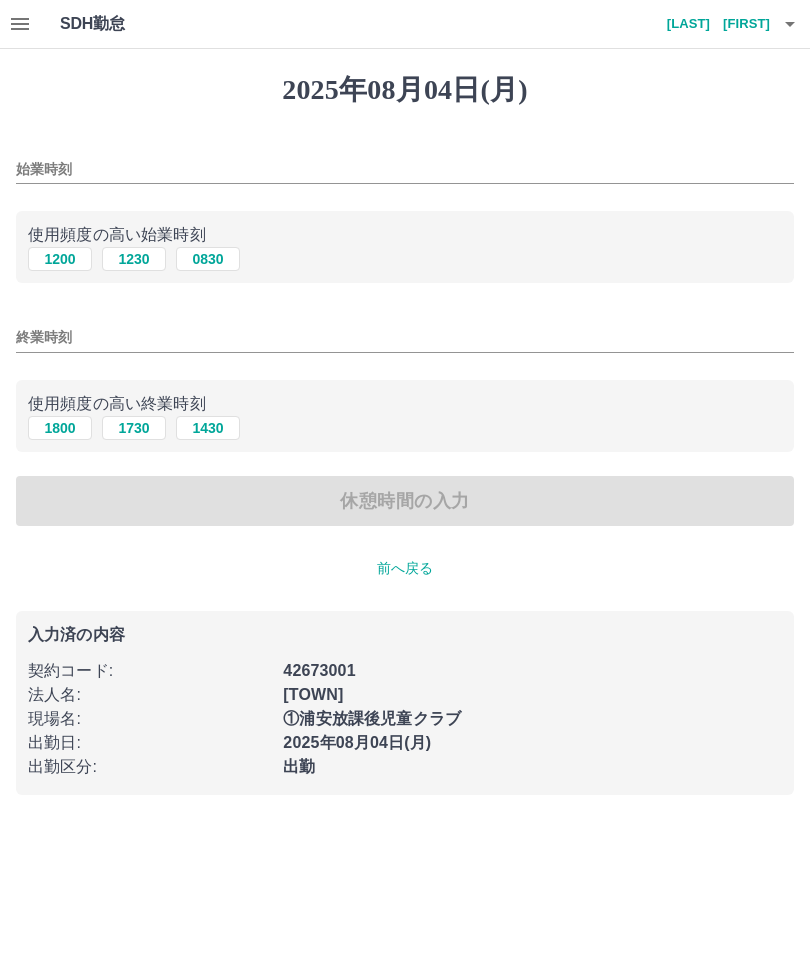 click on "1200" at bounding box center [60, 259] 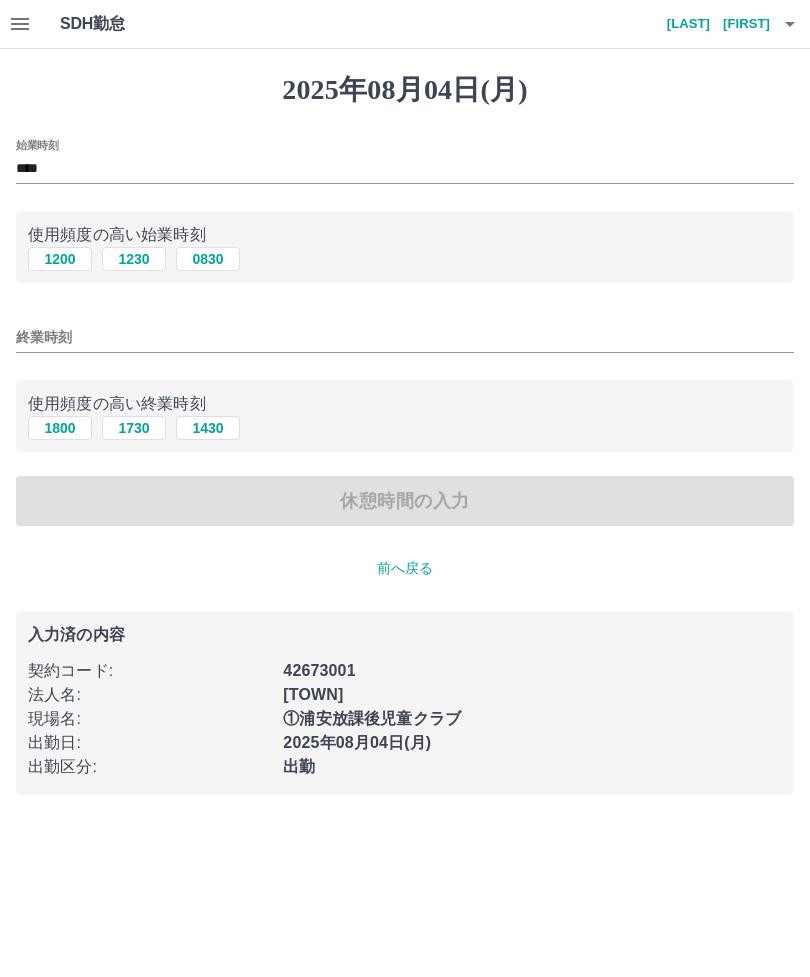 click on "使用頻度の高い終業時刻" at bounding box center [405, 404] 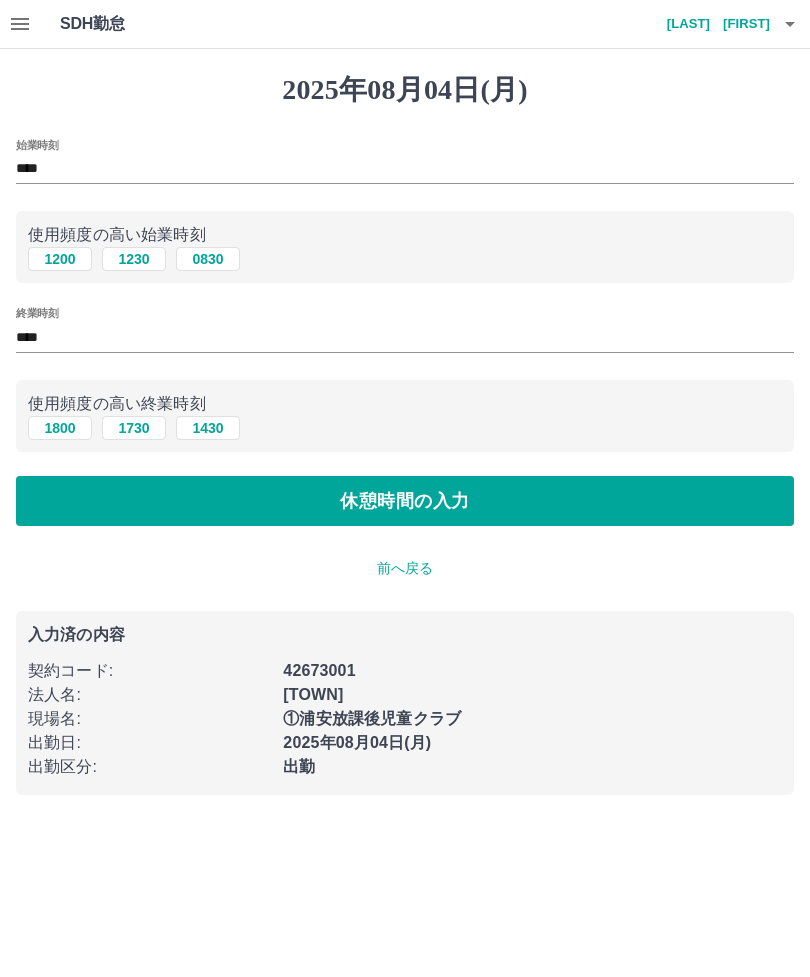 click on "休憩時間の入力" at bounding box center (405, 501) 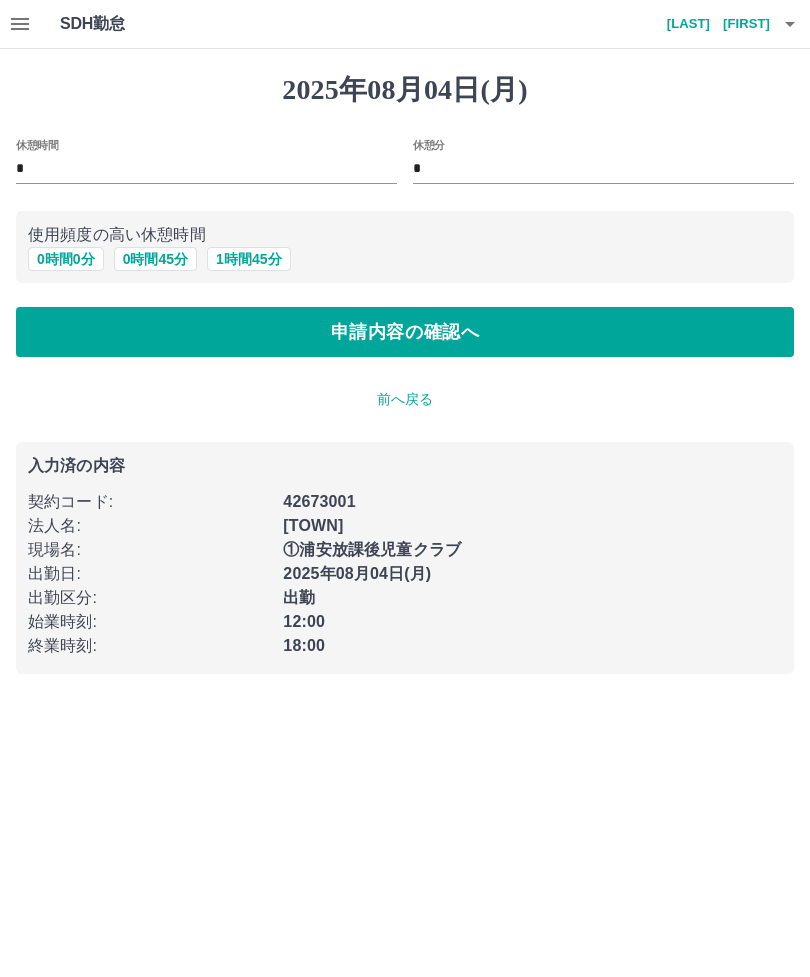click on "申請内容の確認へ" at bounding box center [405, 332] 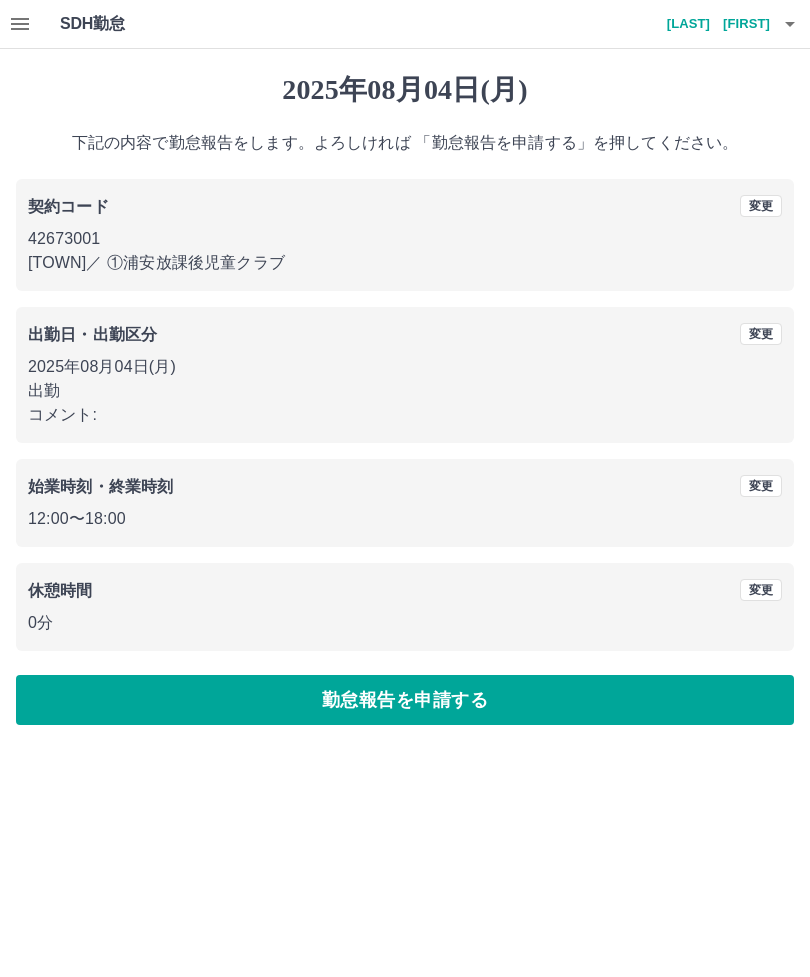 click on "勤怠報告を申請する" at bounding box center [405, 700] 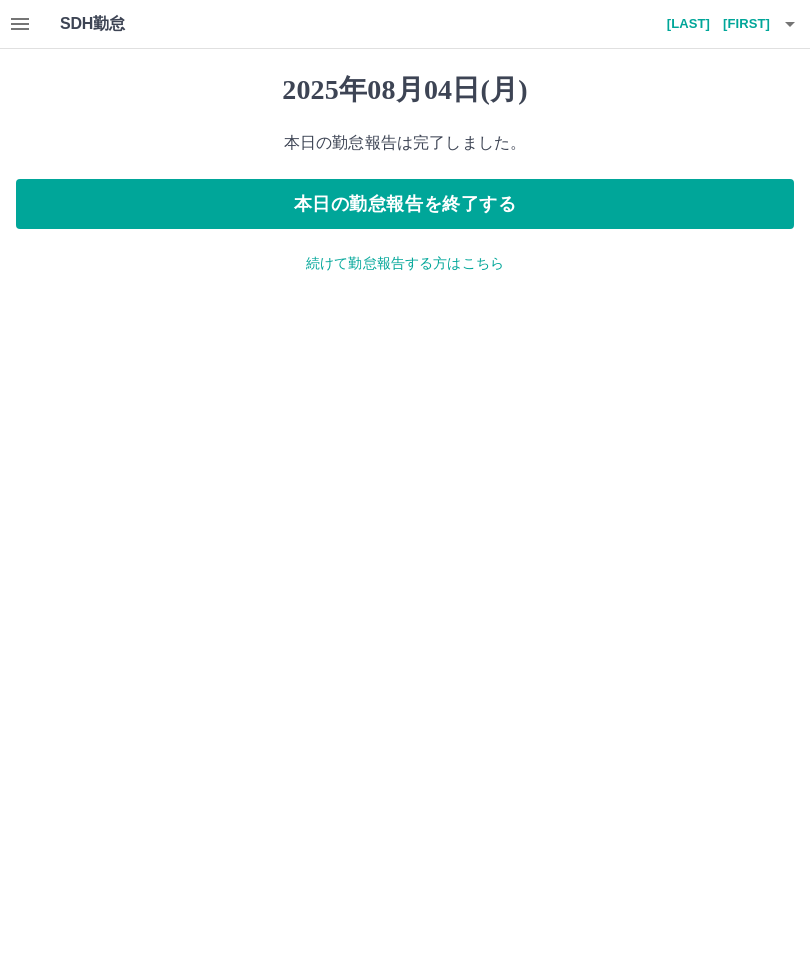 click on "本日の勤怠報告を終了する" at bounding box center [405, 204] 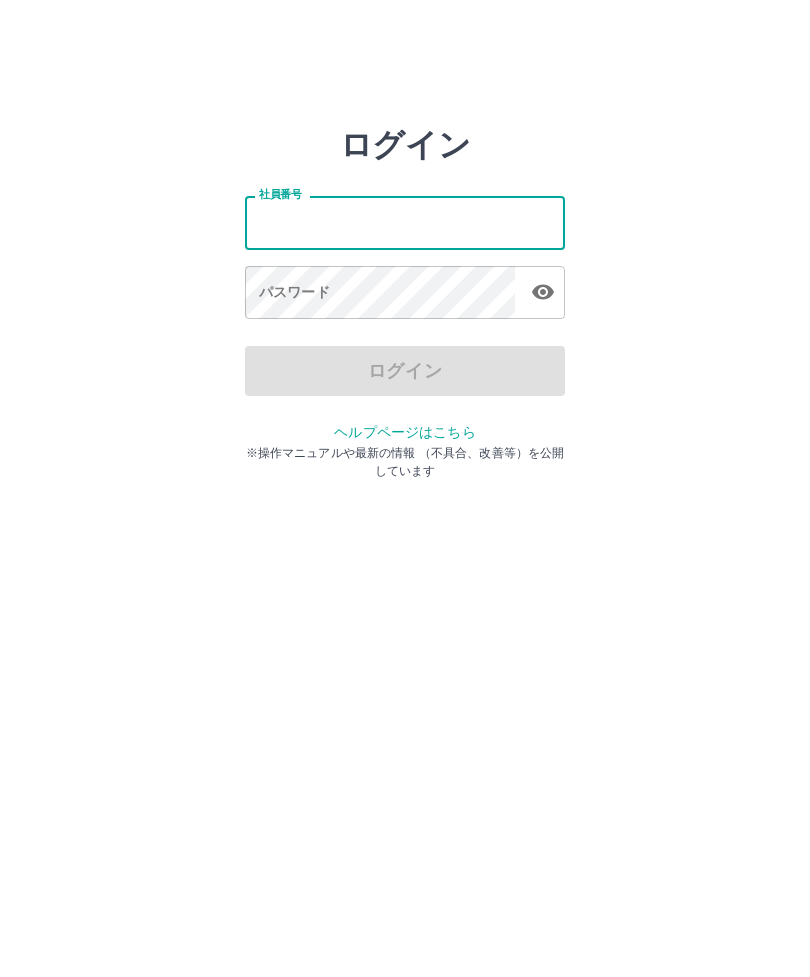 scroll, scrollTop: 0, scrollLeft: 0, axis: both 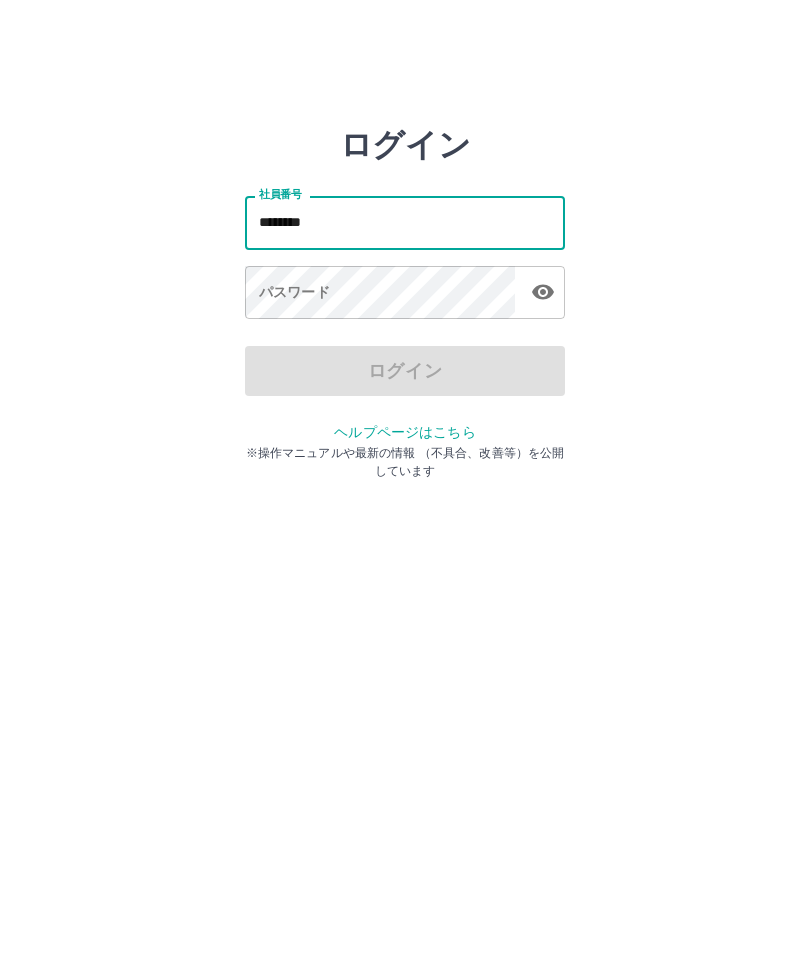 type on "*******" 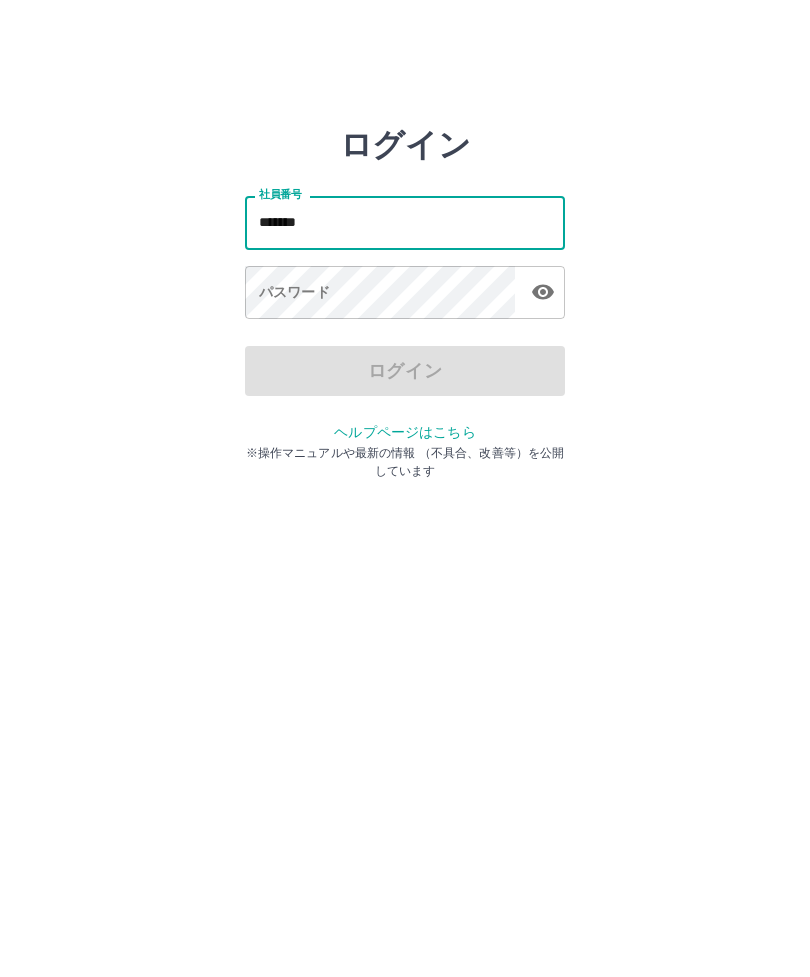 click on "パスワード パスワード" at bounding box center [405, 294] 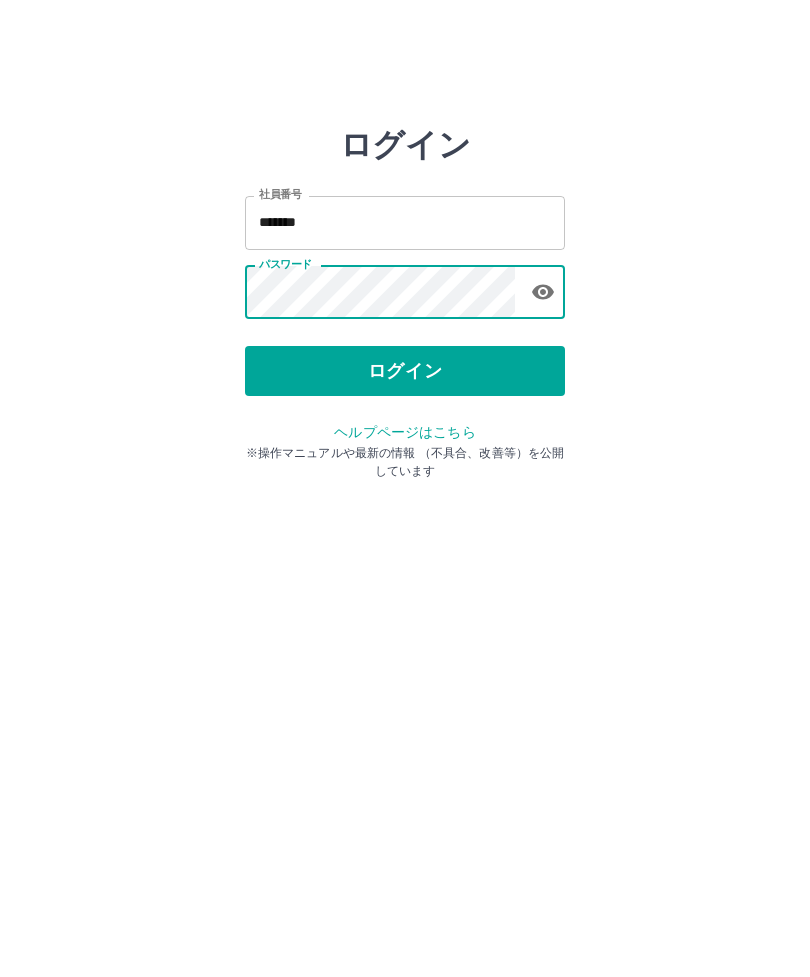 click on "ログイン" at bounding box center (405, 371) 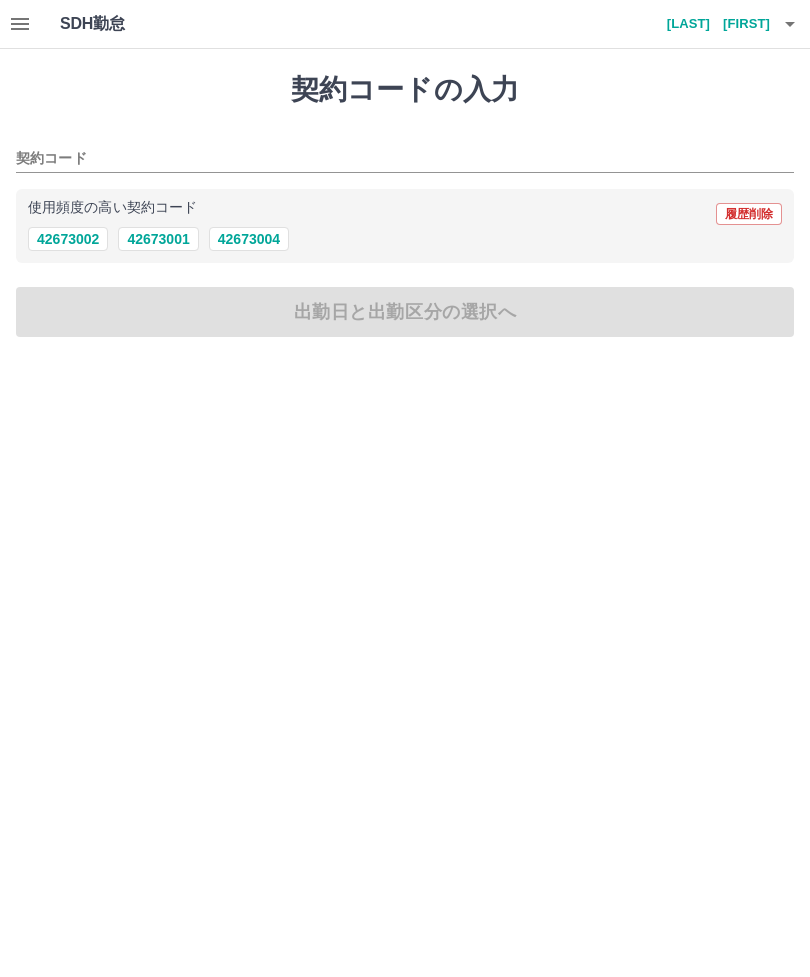 scroll, scrollTop: 0, scrollLeft: 0, axis: both 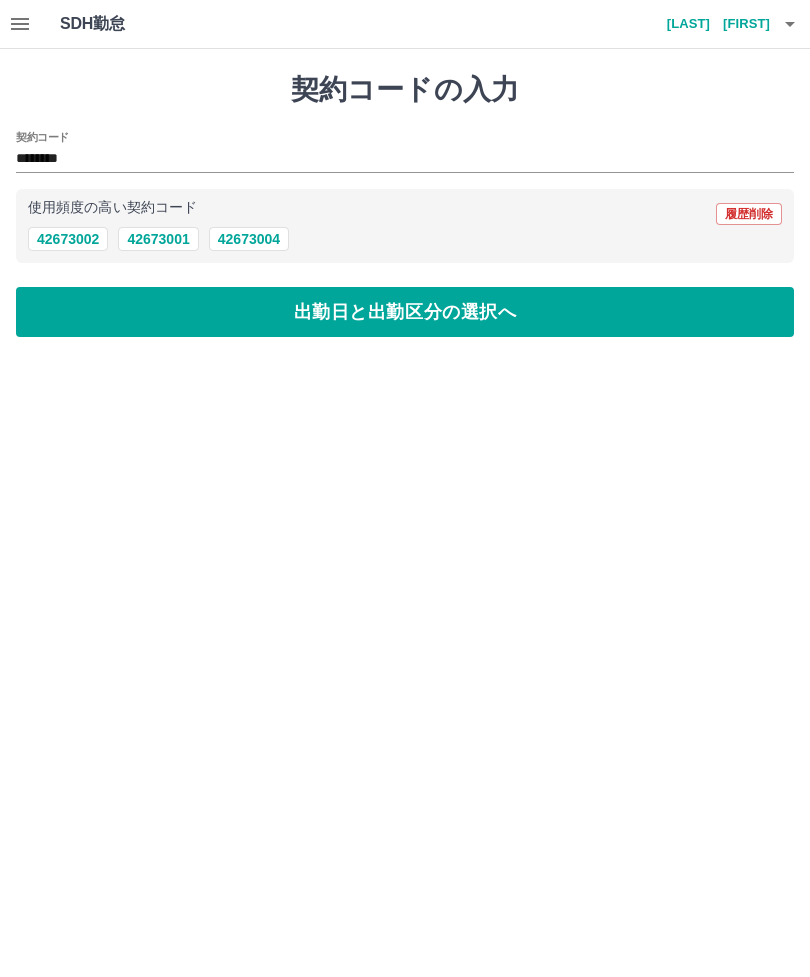 type on "********" 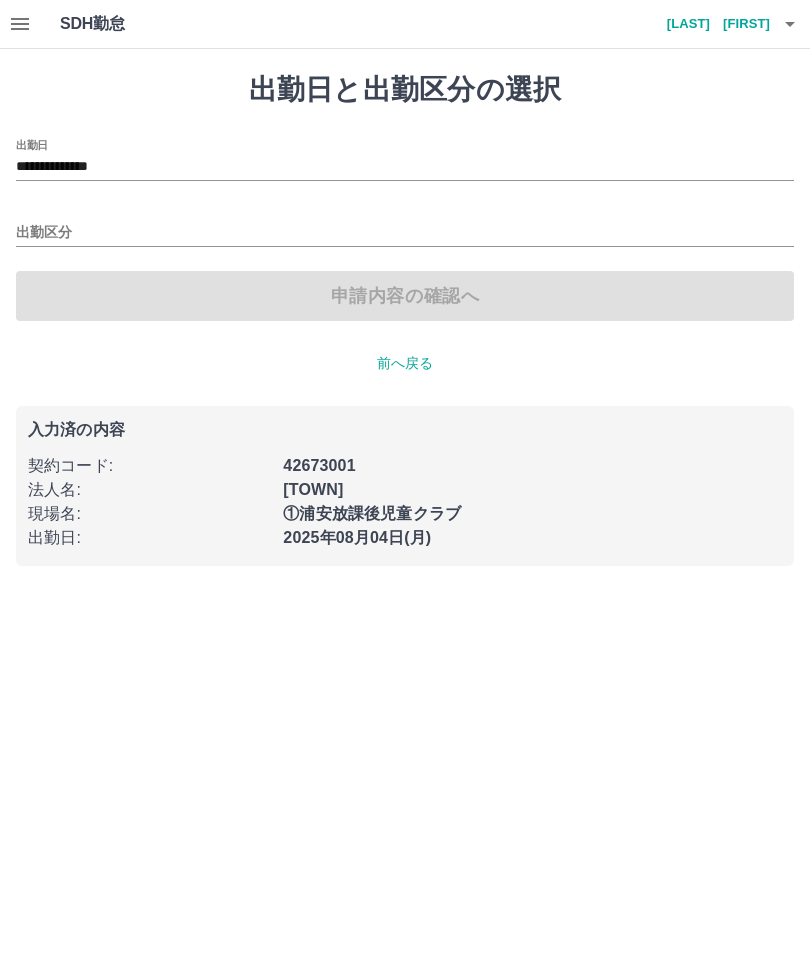 click on "出勤区分" at bounding box center (405, 233) 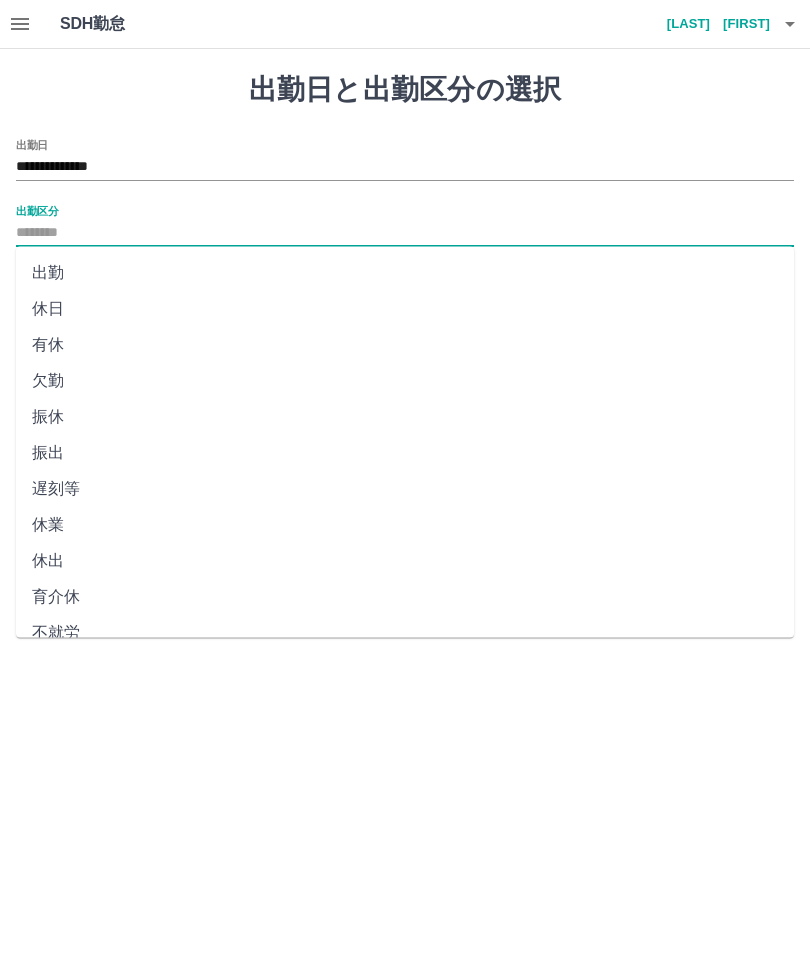 click on "出勤" at bounding box center (405, 273) 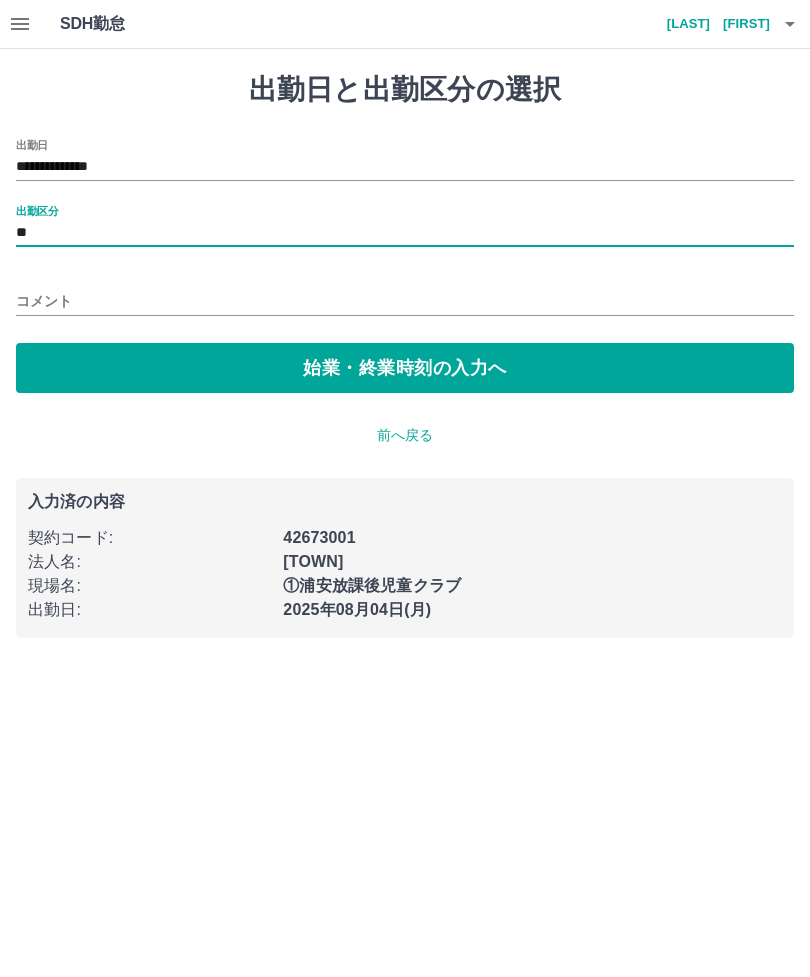 click on "始業・終業時刻の入力へ" at bounding box center (405, 368) 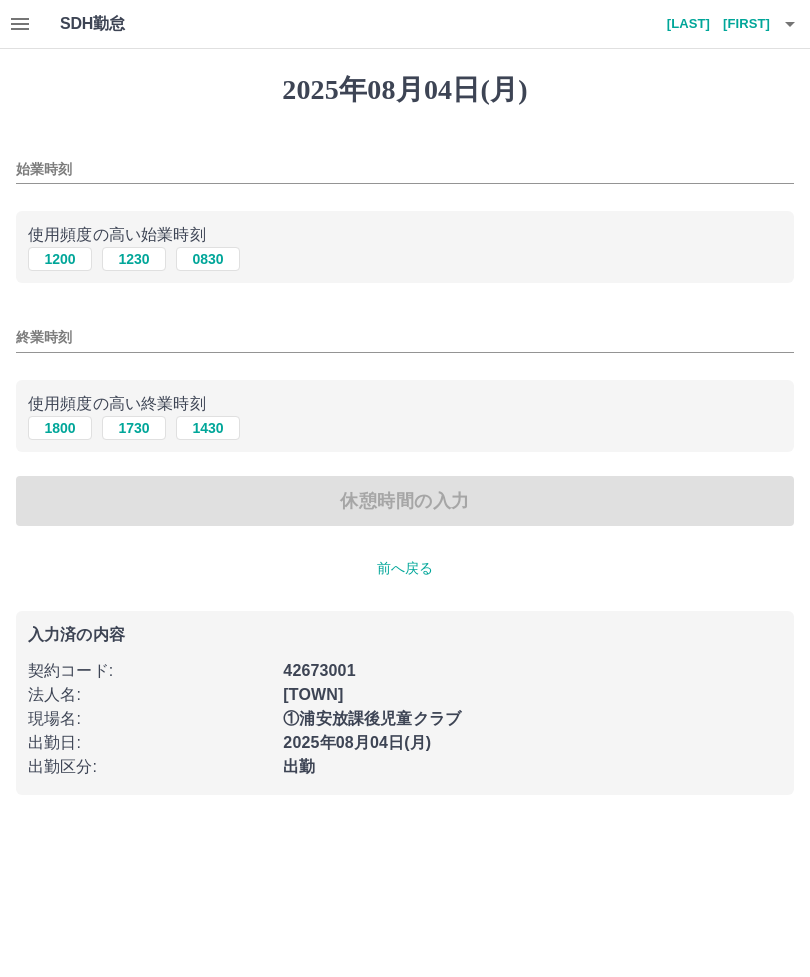 click on "1230" at bounding box center [134, 259] 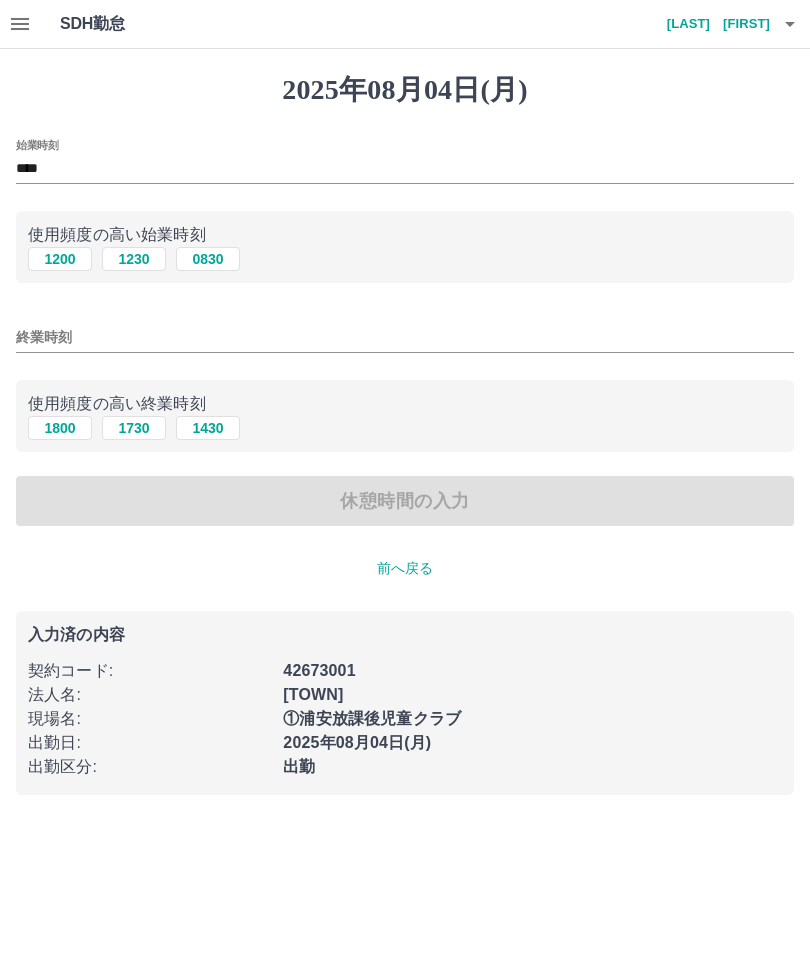 click on "終業時刻" at bounding box center [405, 337] 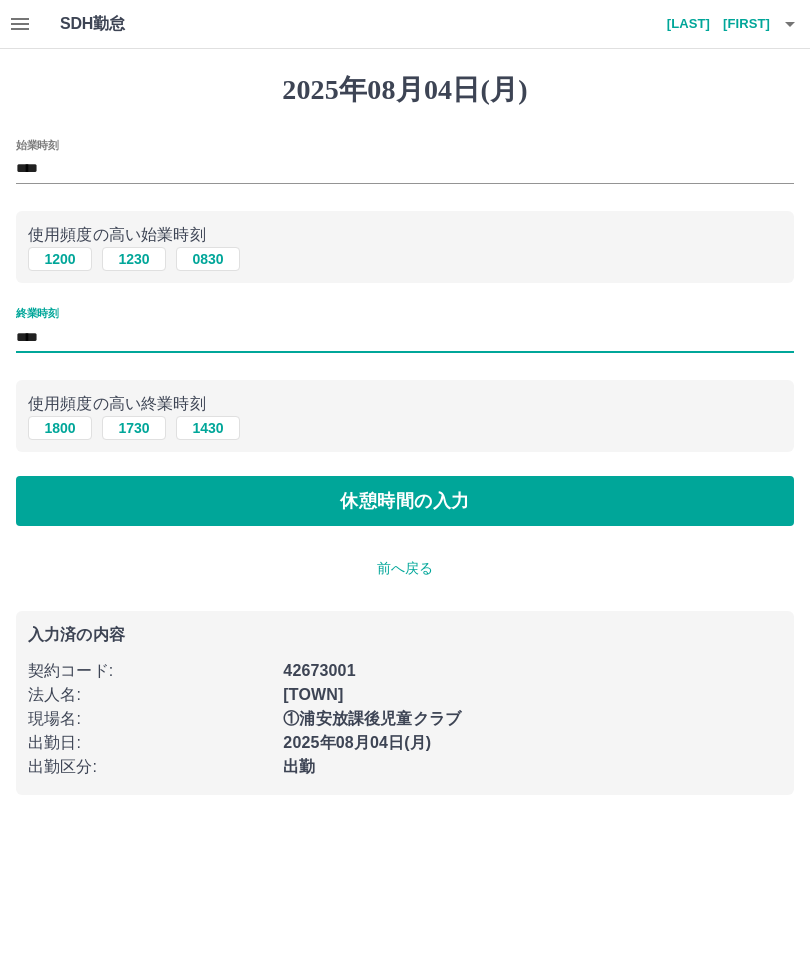 type on "****" 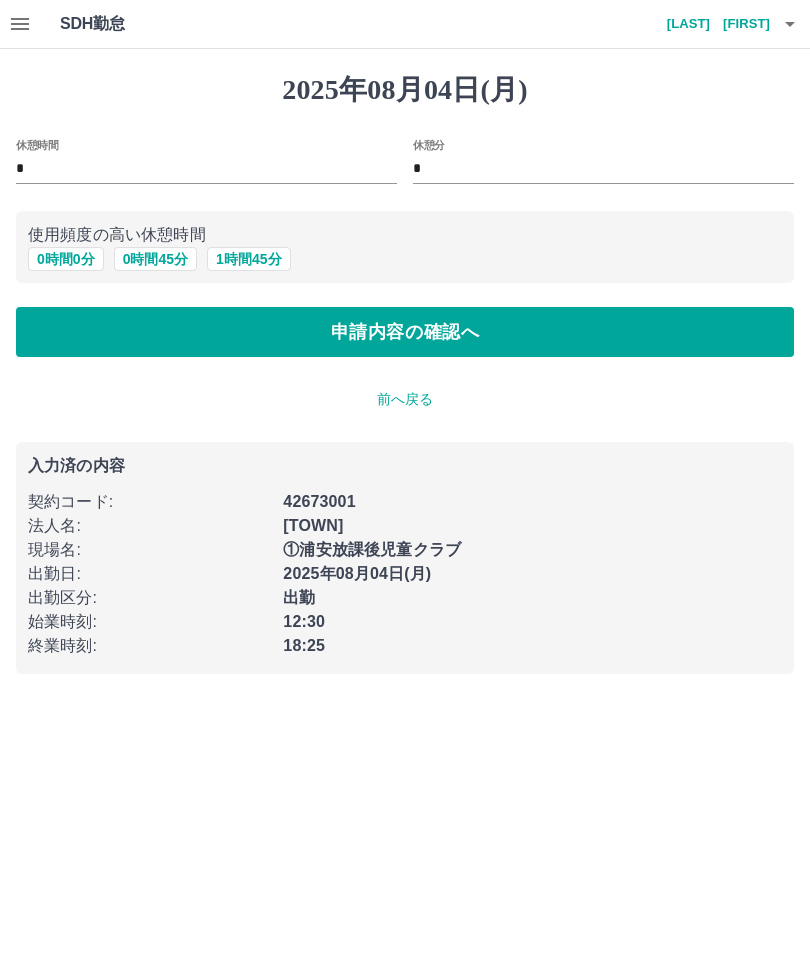 click on "申請内容の確認へ" at bounding box center (405, 332) 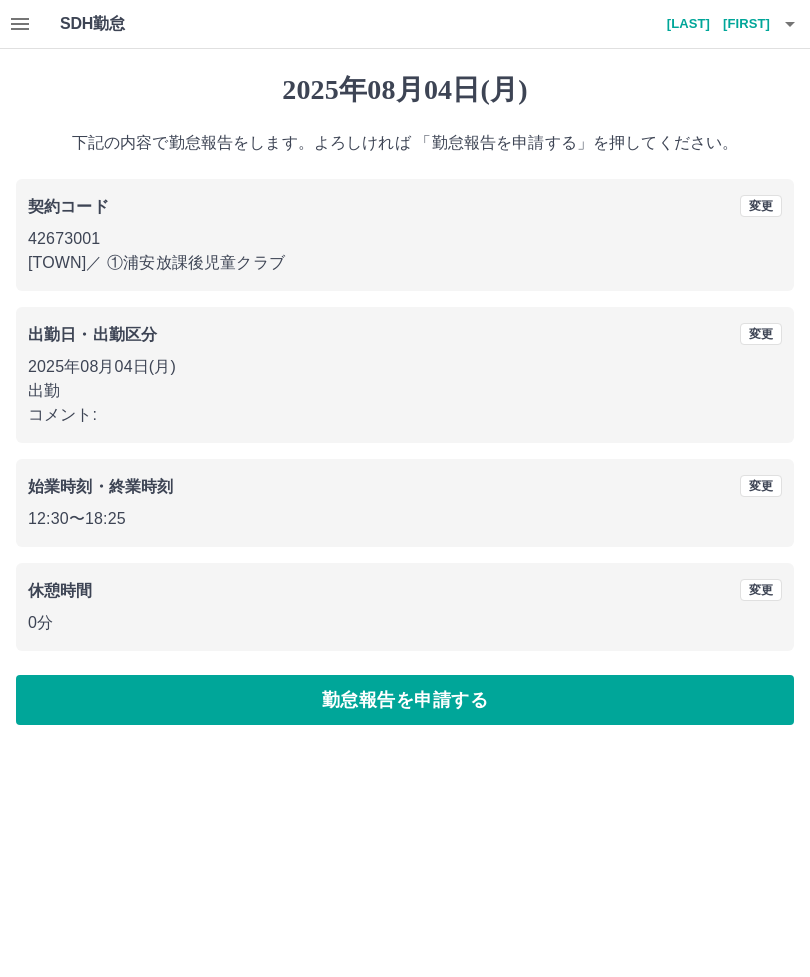 click on "勤怠報告を申請する" at bounding box center [405, 700] 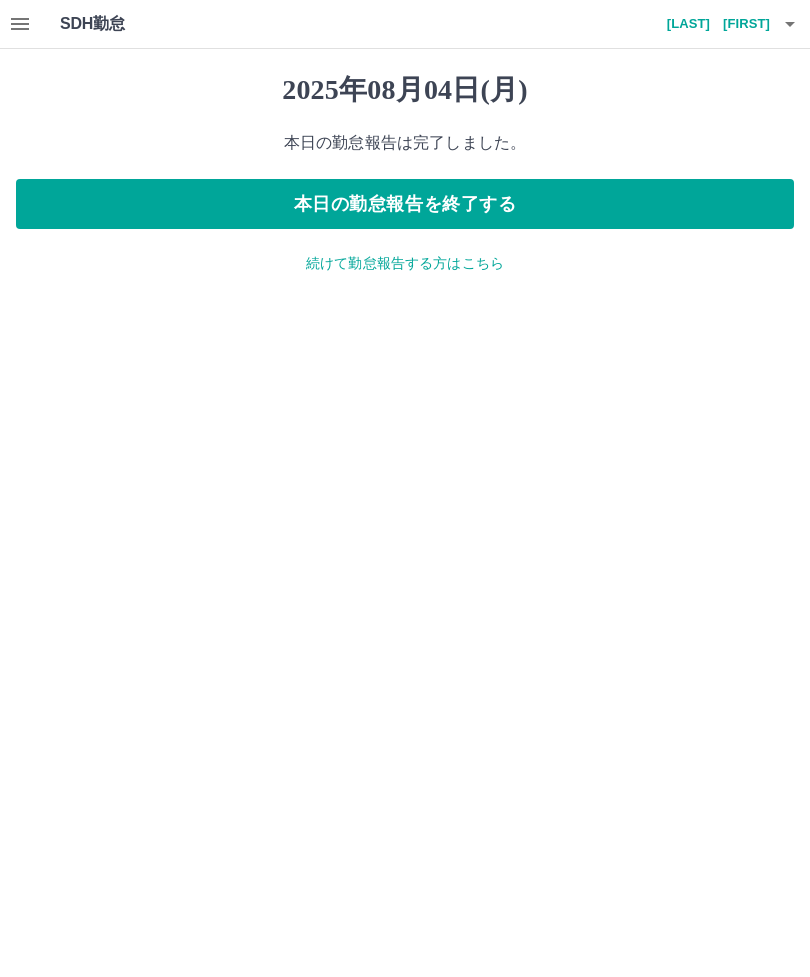 click on "本日の勤怠報告を終了する" at bounding box center [405, 204] 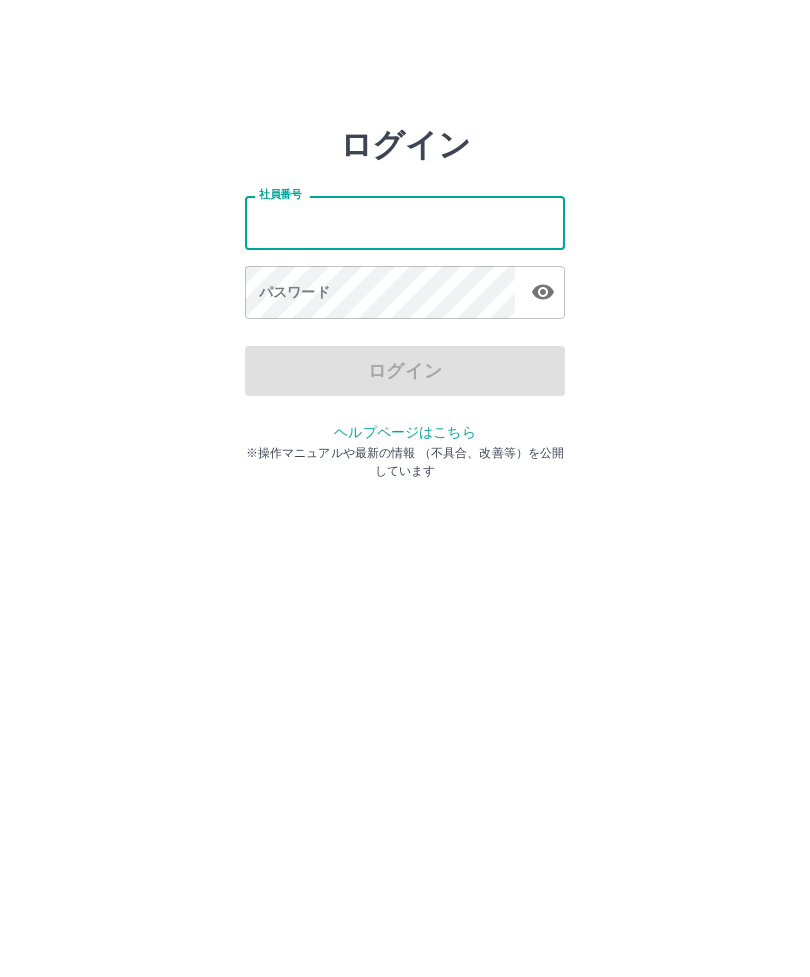 scroll, scrollTop: 0, scrollLeft: 0, axis: both 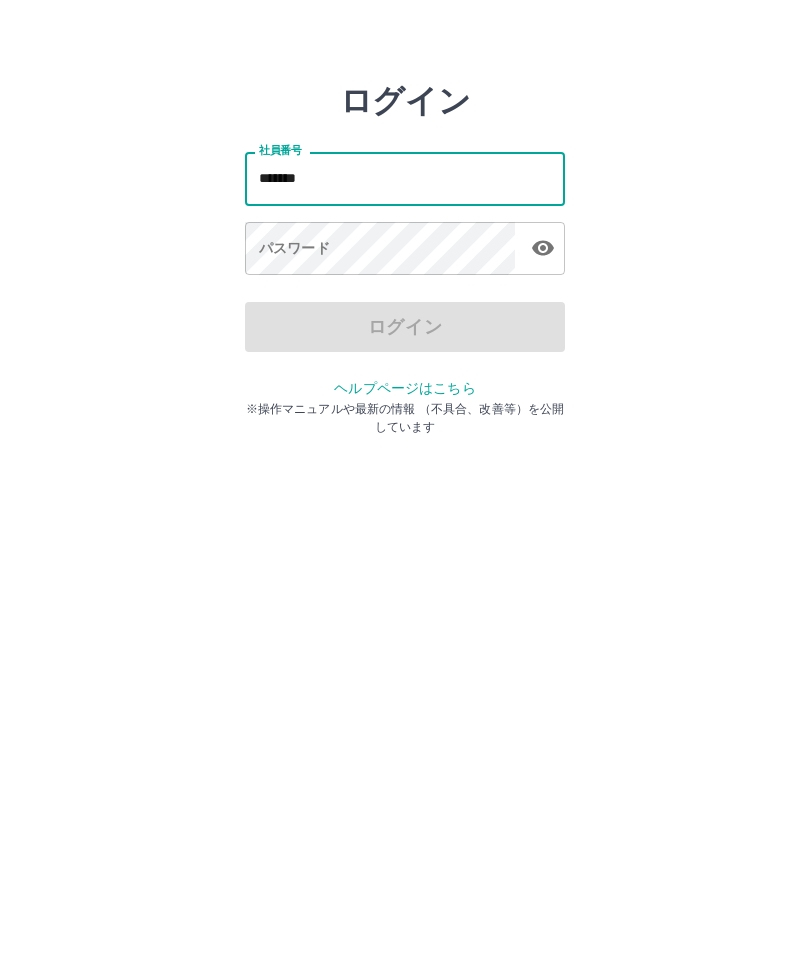 type on "*******" 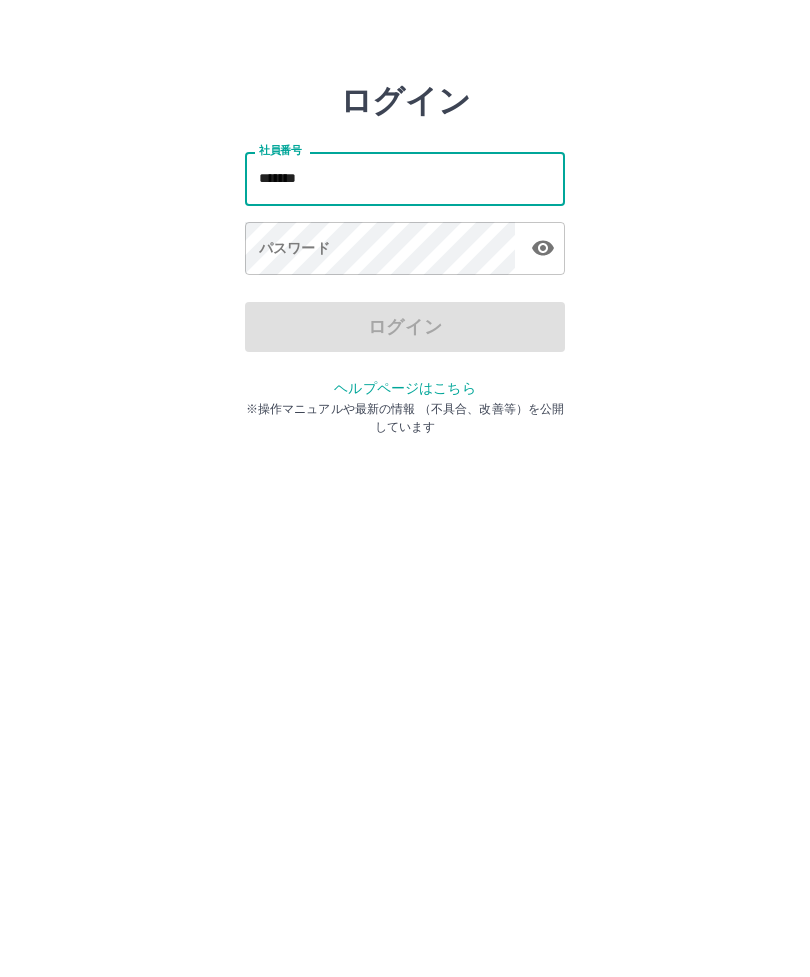 click on "パスワード パスワード" at bounding box center [405, 294] 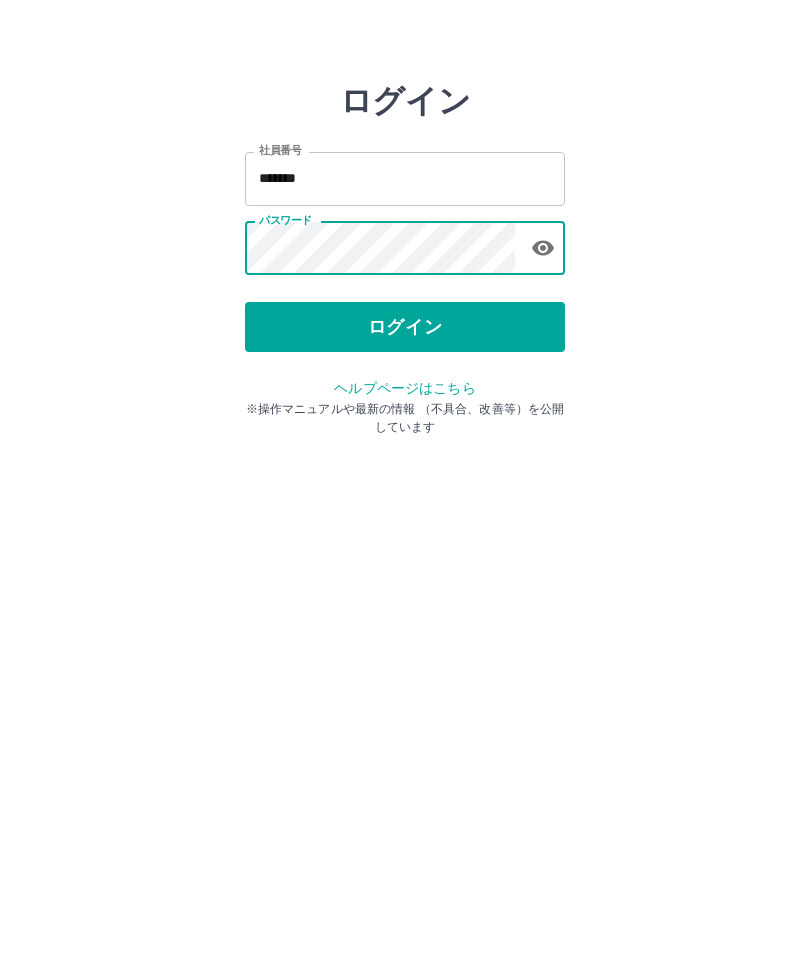 click on "ログイン" at bounding box center (405, 371) 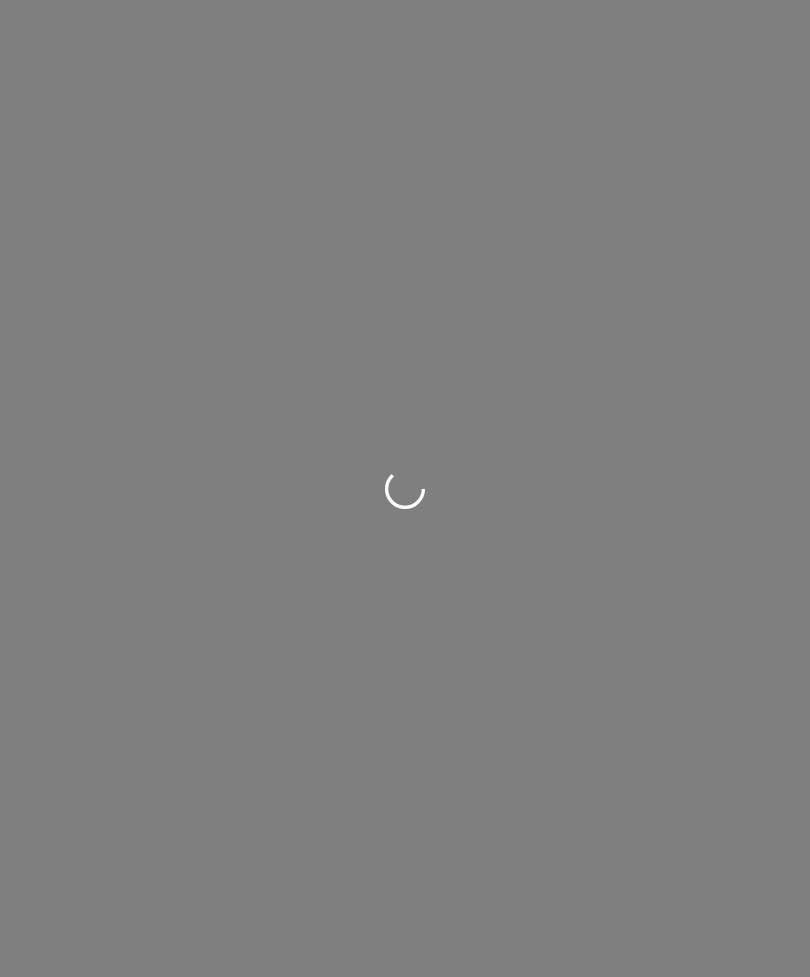 scroll, scrollTop: 0, scrollLeft: 0, axis: both 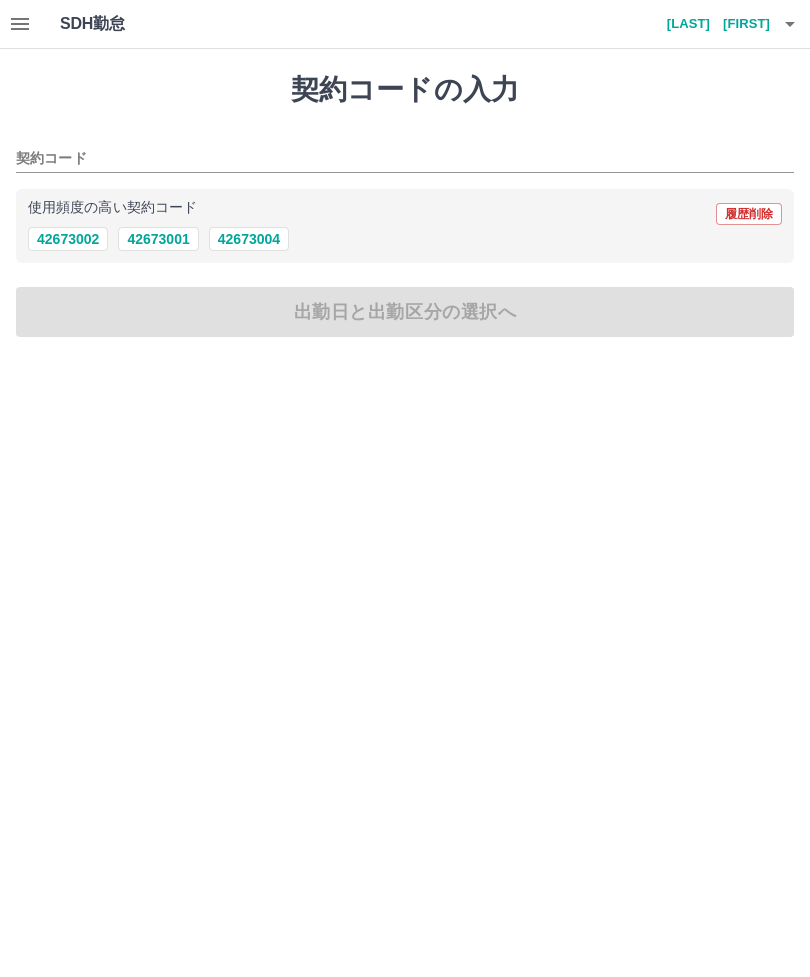 click on "42673001" at bounding box center (158, 239) 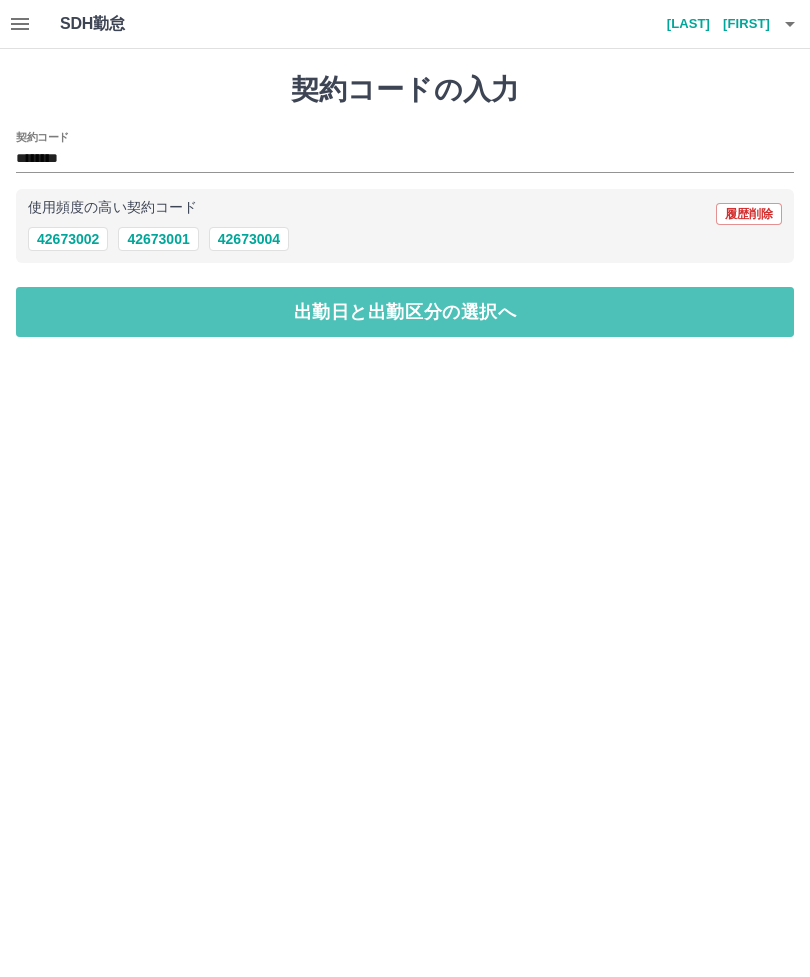 click on "出勤日と出勤区分の選択へ" at bounding box center (405, 312) 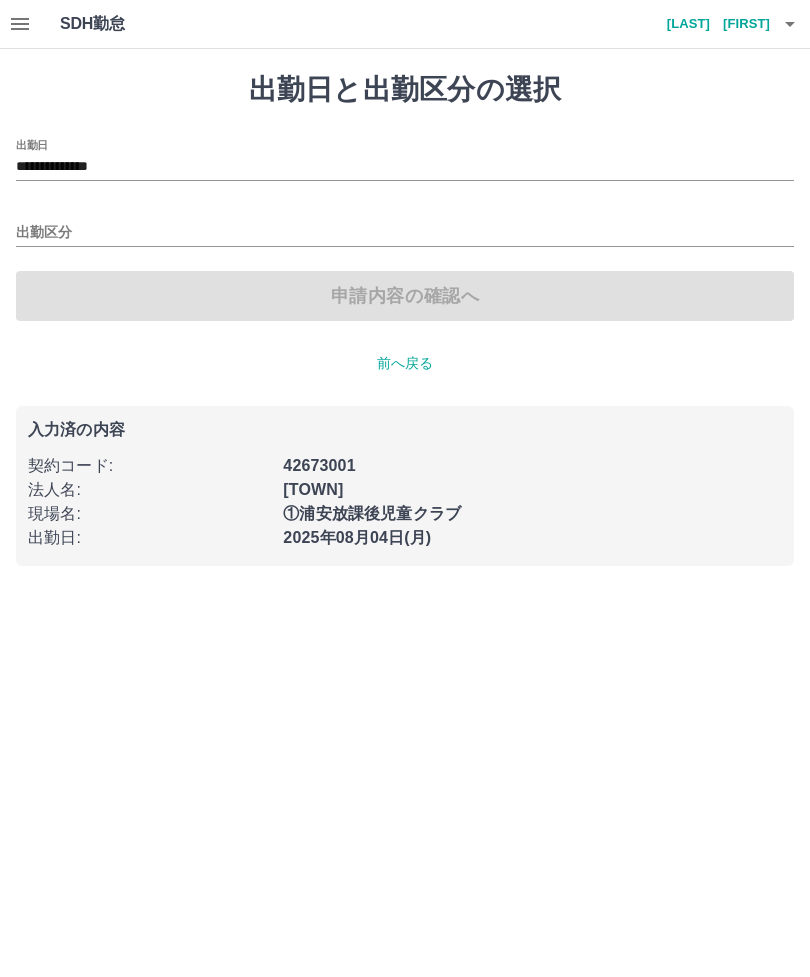 click on "出勤区分" at bounding box center (405, 233) 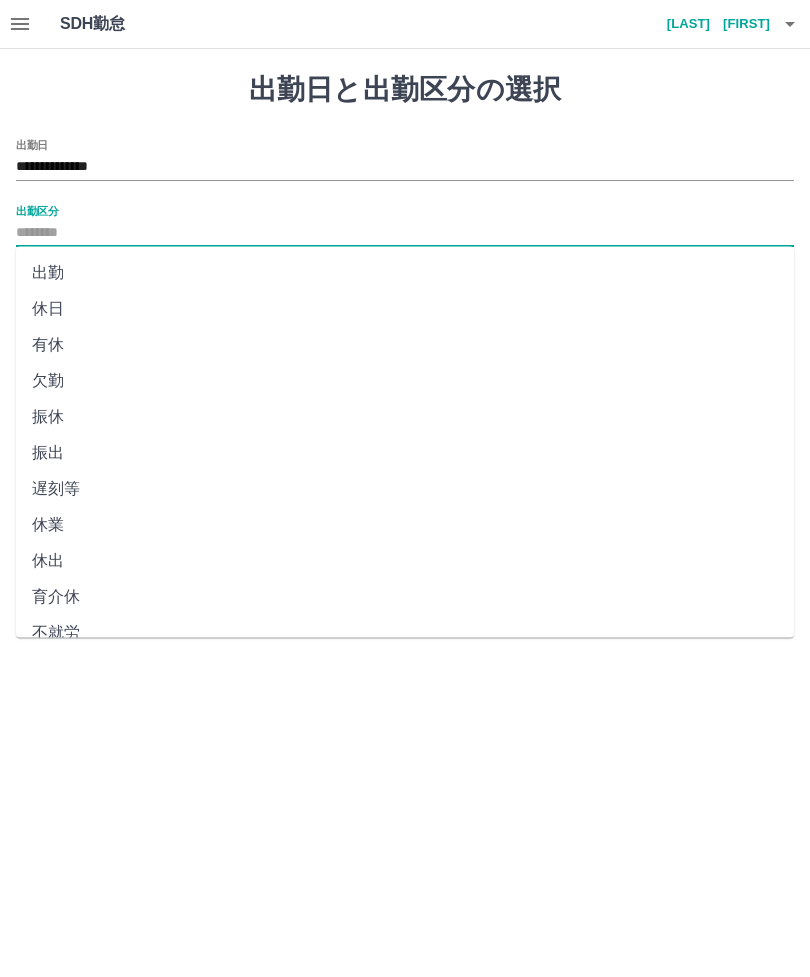 click on "出勤" at bounding box center (405, 273) 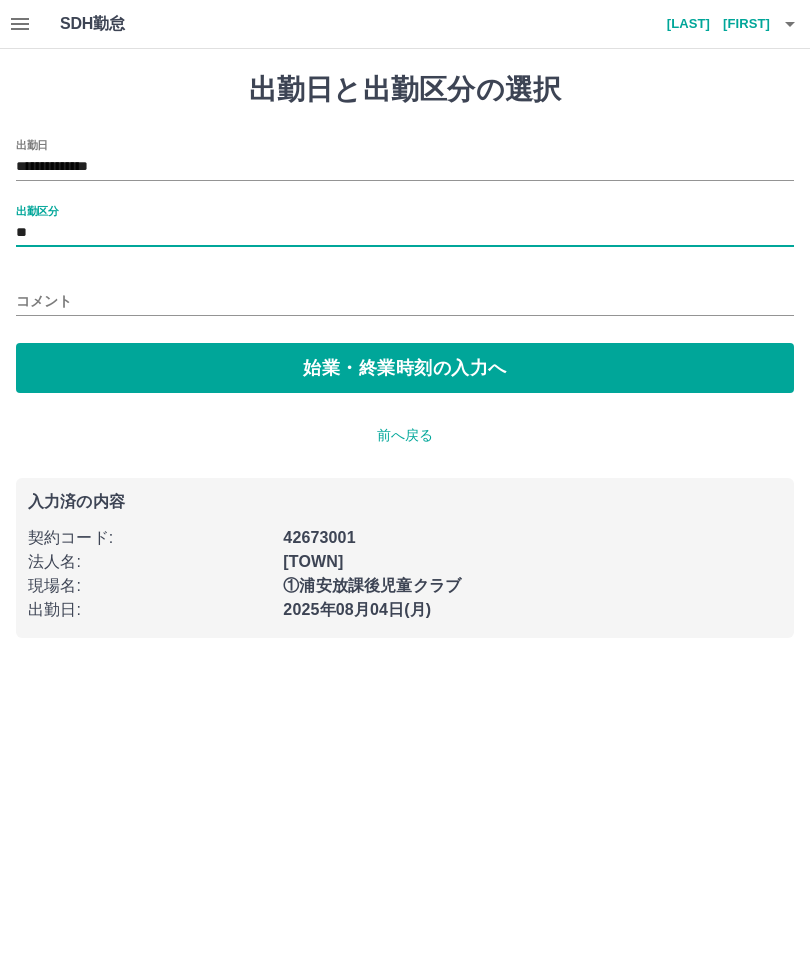 click on "始業・終業時刻の入力へ" at bounding box center [405, 368] 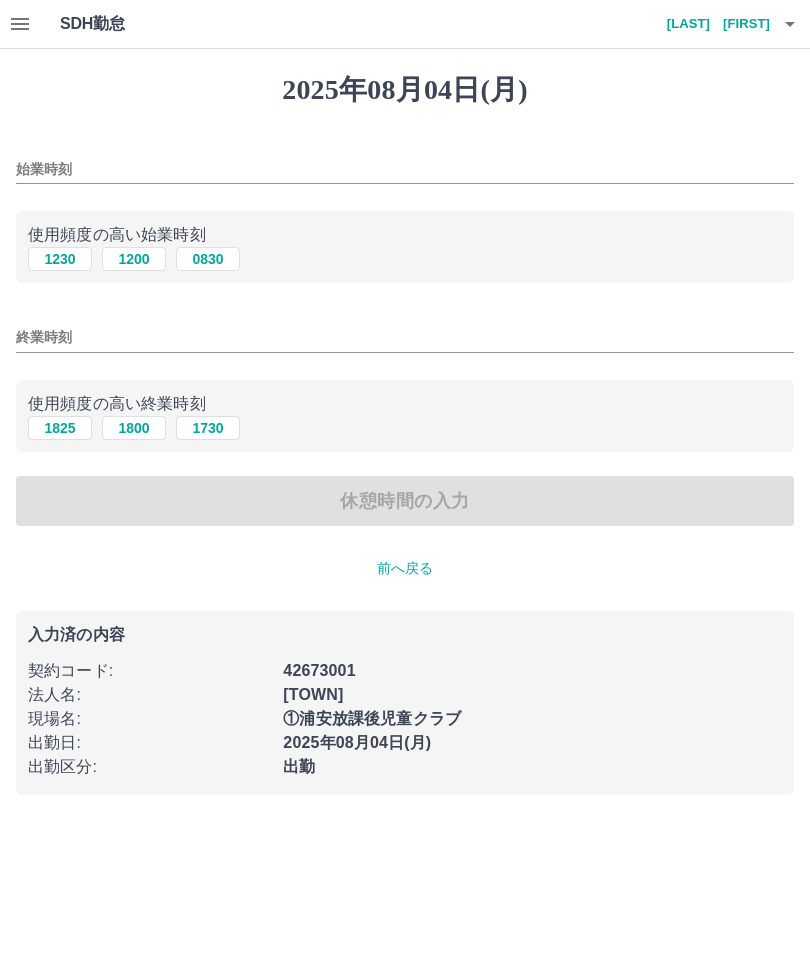 click on "1230" at bounding box center [60, 259] 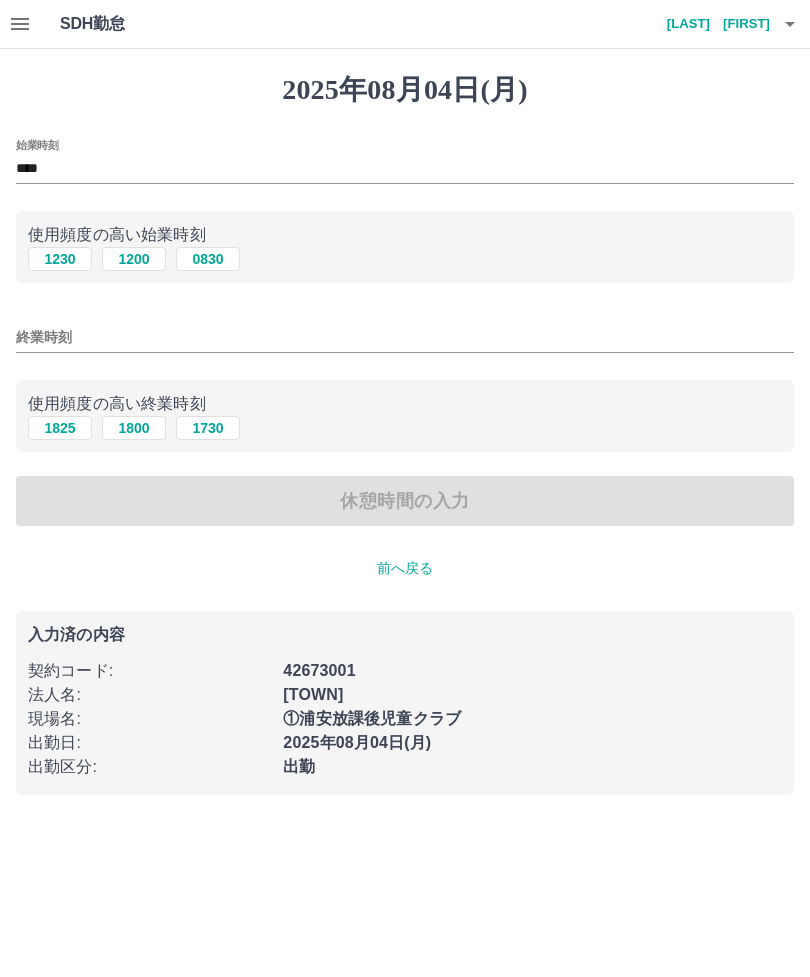 click on "1825" at bounding box center (60, 428) 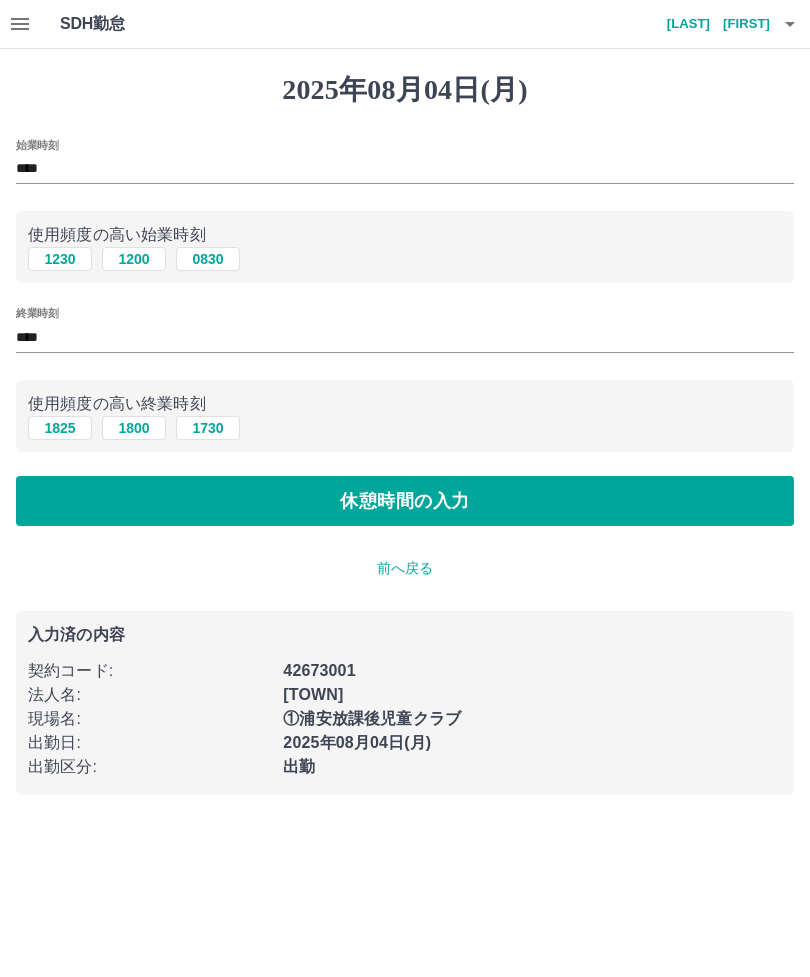 click on "休憩時間の入力" at bounding box center (405, 501) 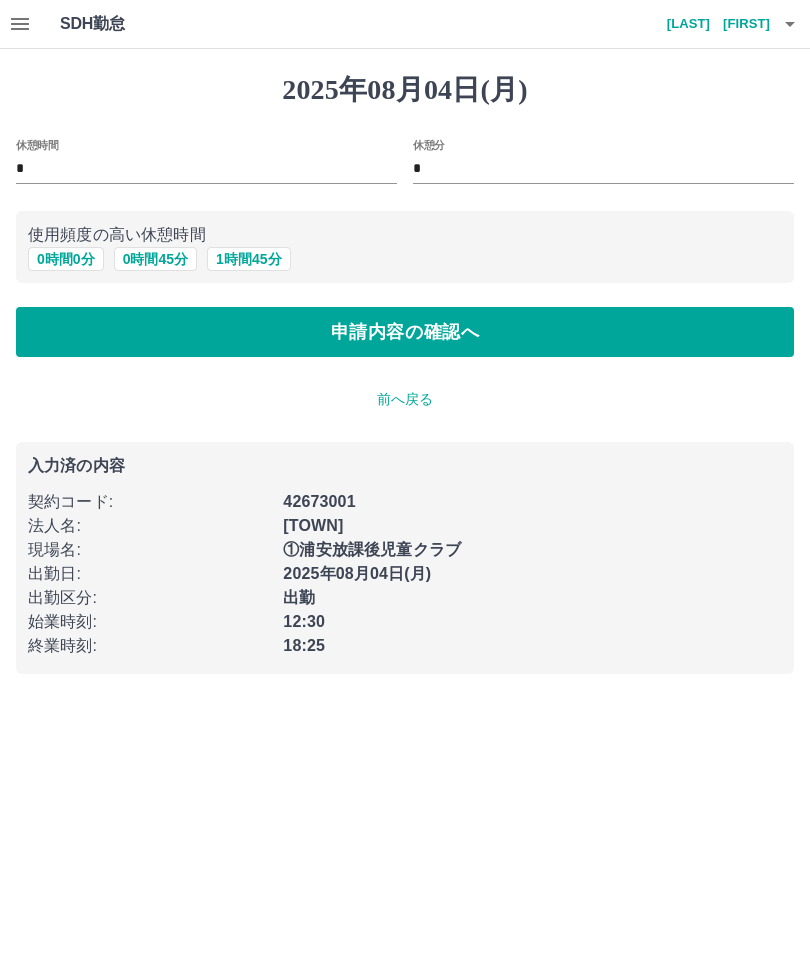 click on "0 時間 0 分" at bounding box center [66, 259] 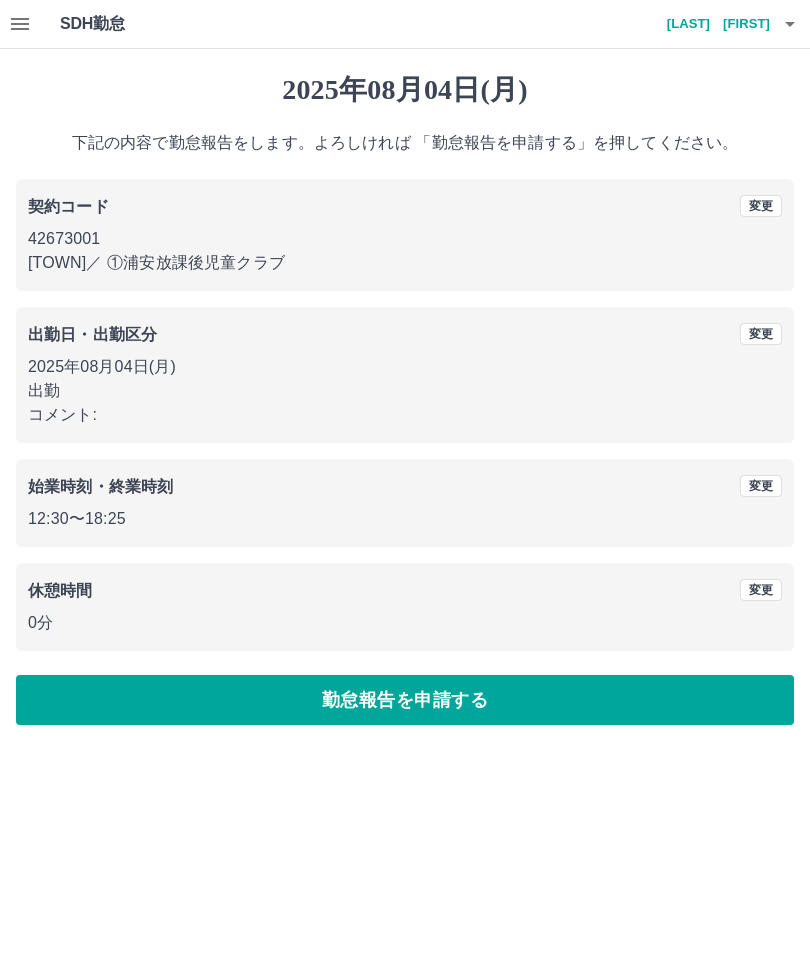 click on "勤怠報告を申請する" at bounding box center (405, 700) 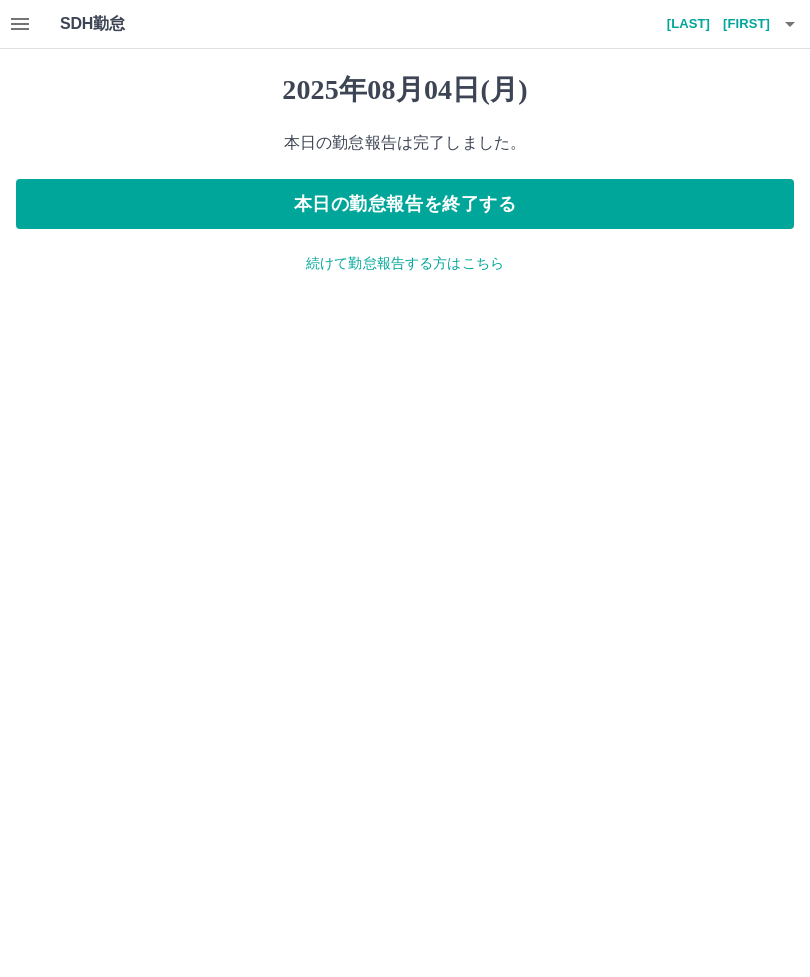click on "本日の勤怠報告を終了する" at bounding box center [405, 204] 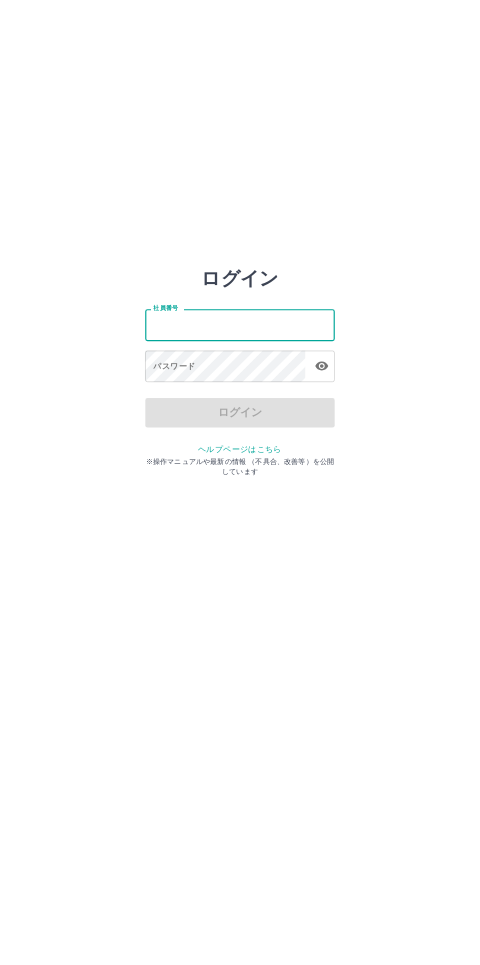 scroll, scrollTop: 0, scrollLeft: 0, axis: both 